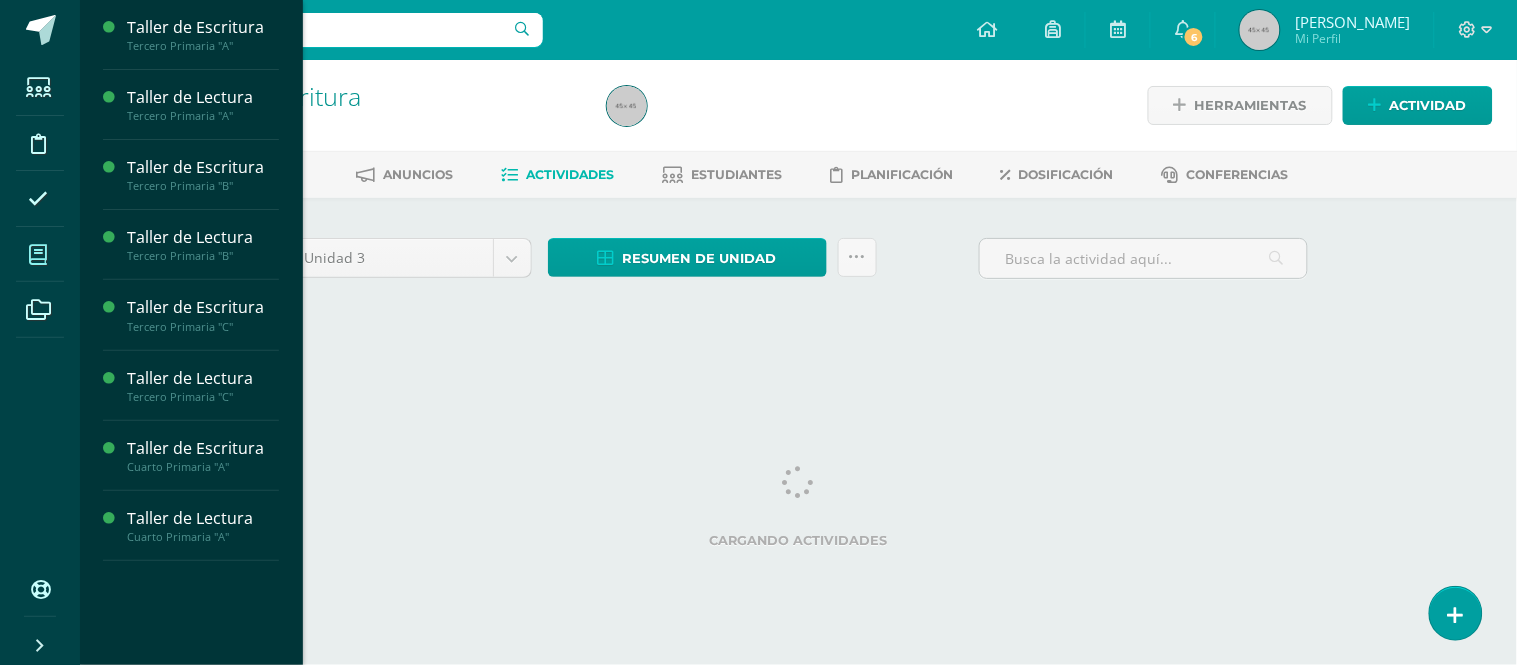 scroll, scrollTop: 0, scrollLeft: 0, axis: both 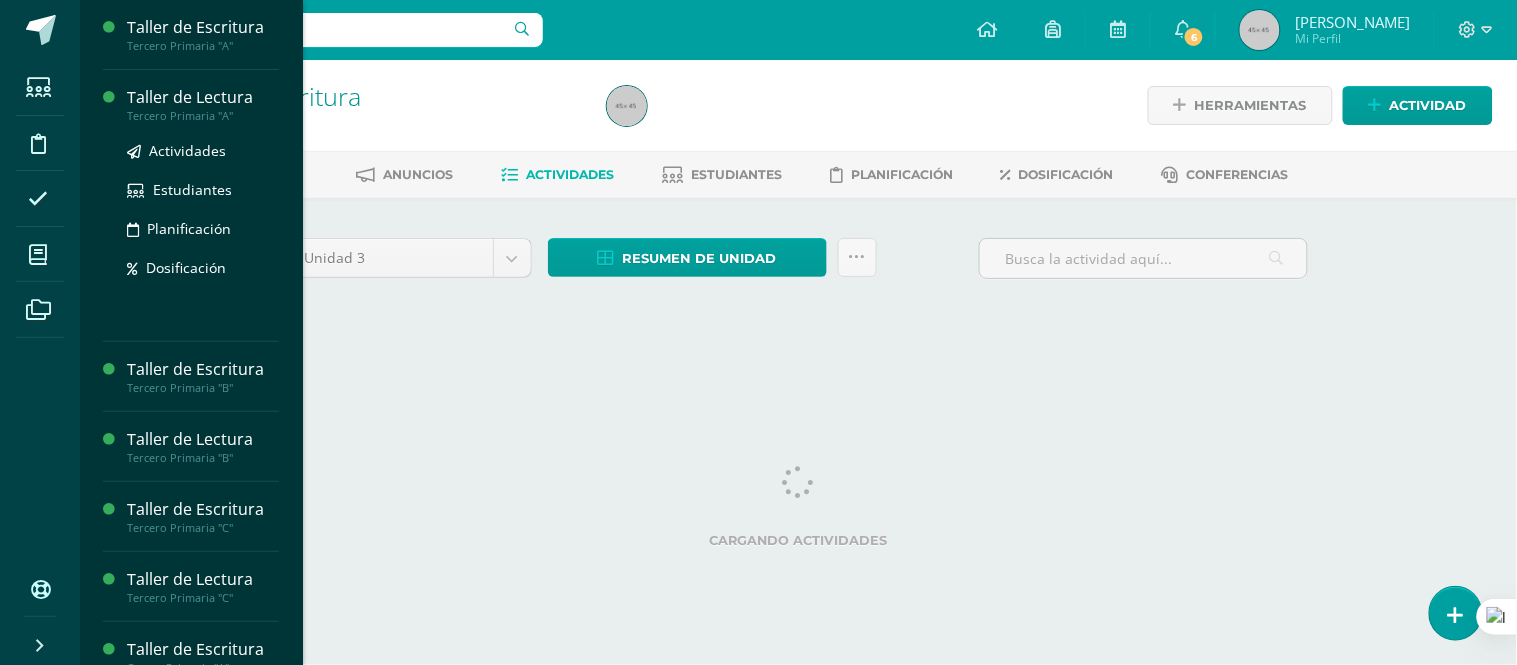 click on "Taller de Lectura" at bounding box center [203, 97] 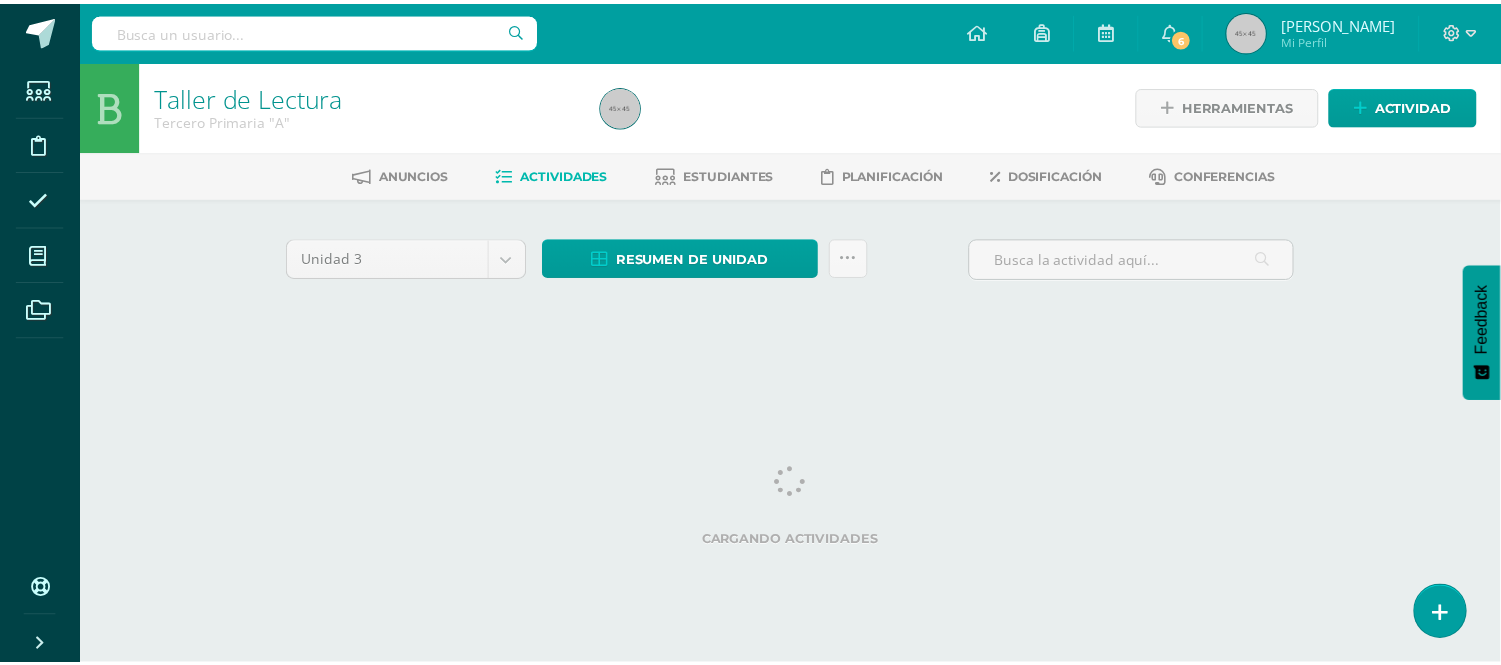 scroll, scrollTop: 0, scrollLeft: 0, axis: both 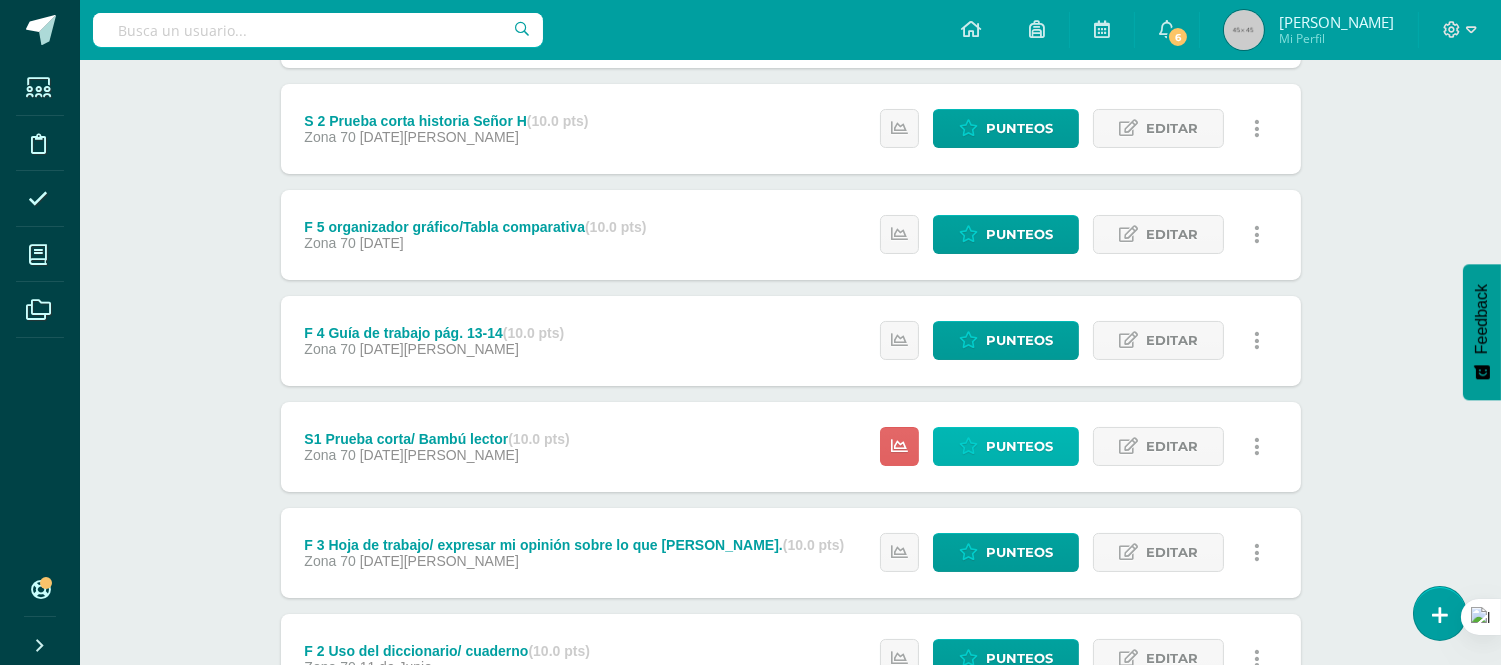 click on "Punteos" at bounding box center [1019, 446] 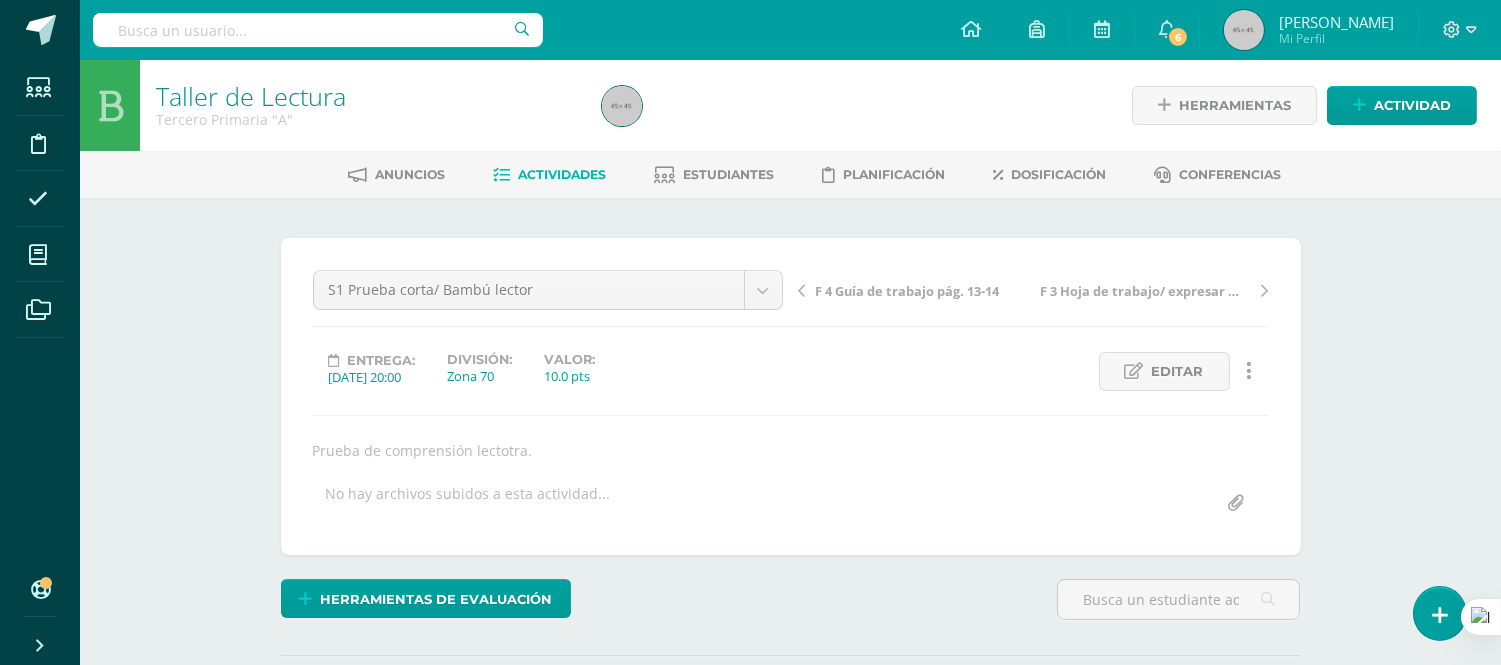 scroll, scrollTop: 1, scrollLeft: 0, axis: vertical 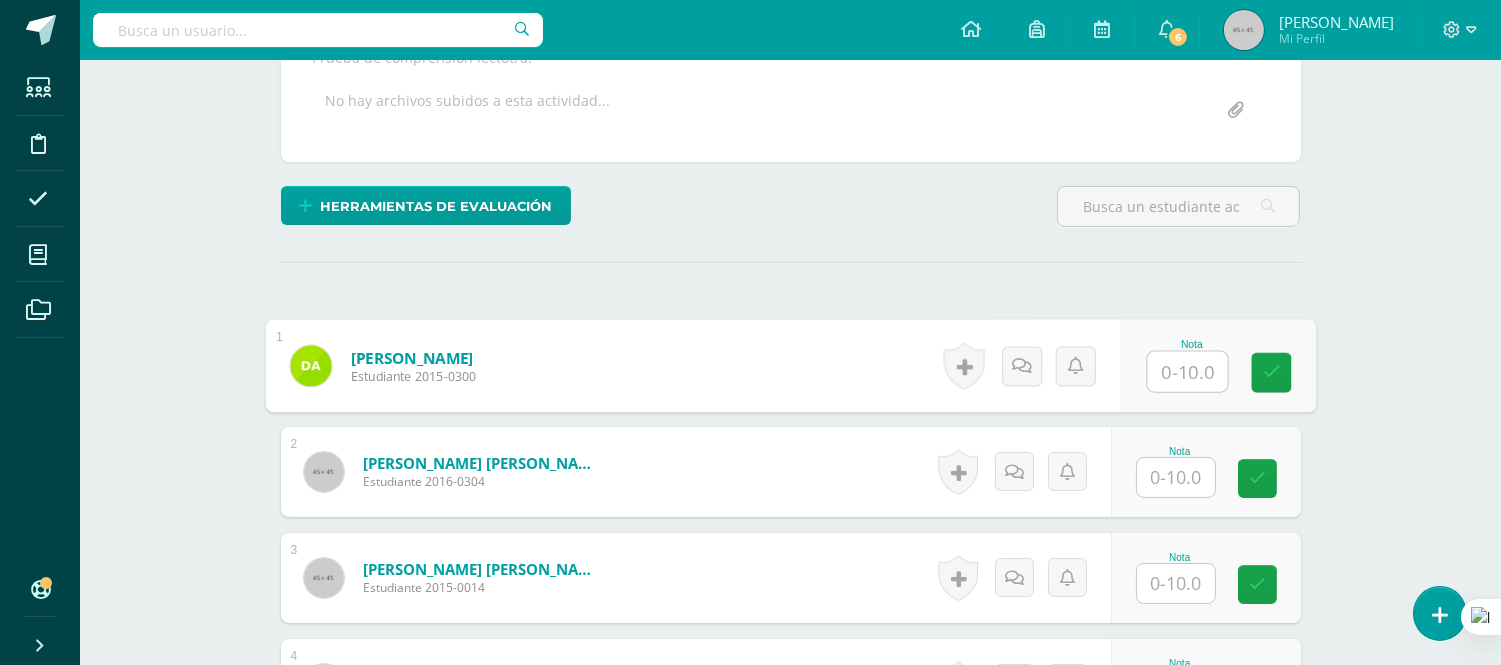 click at bounding box center (1187, 372) 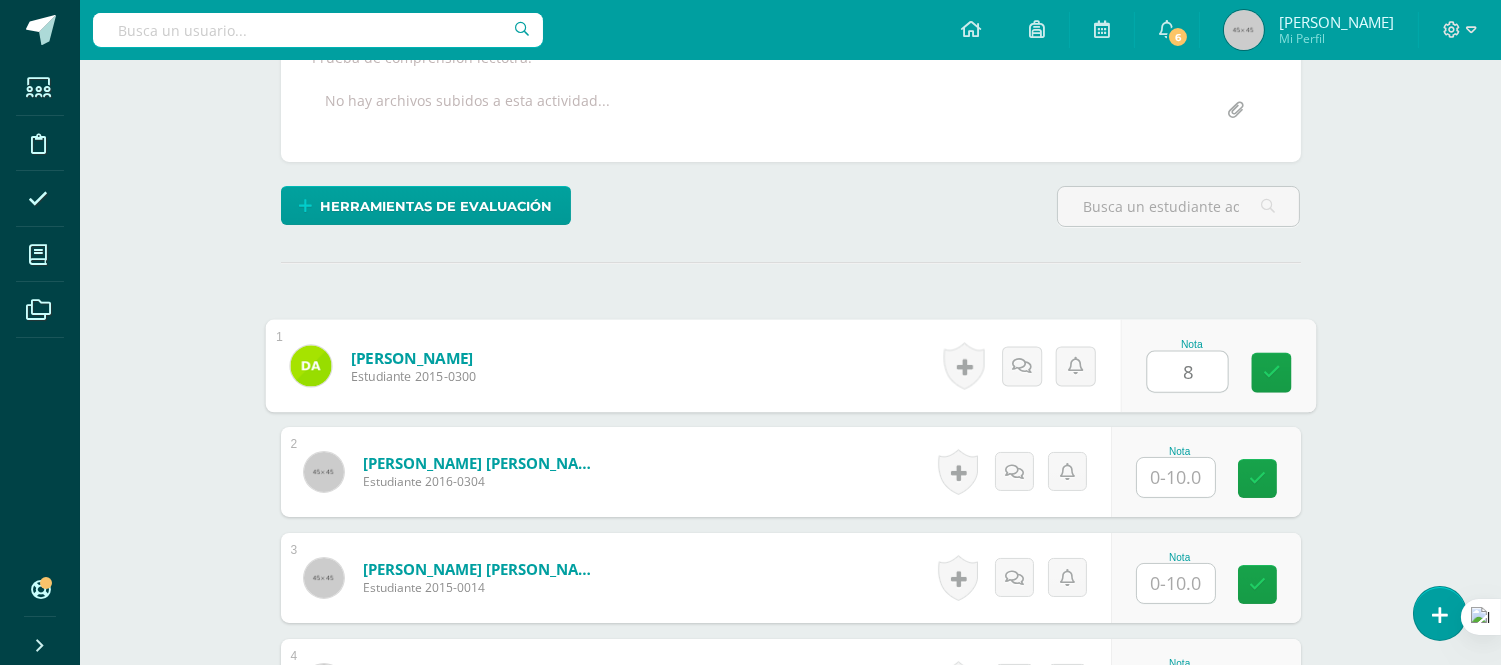 type on "8" 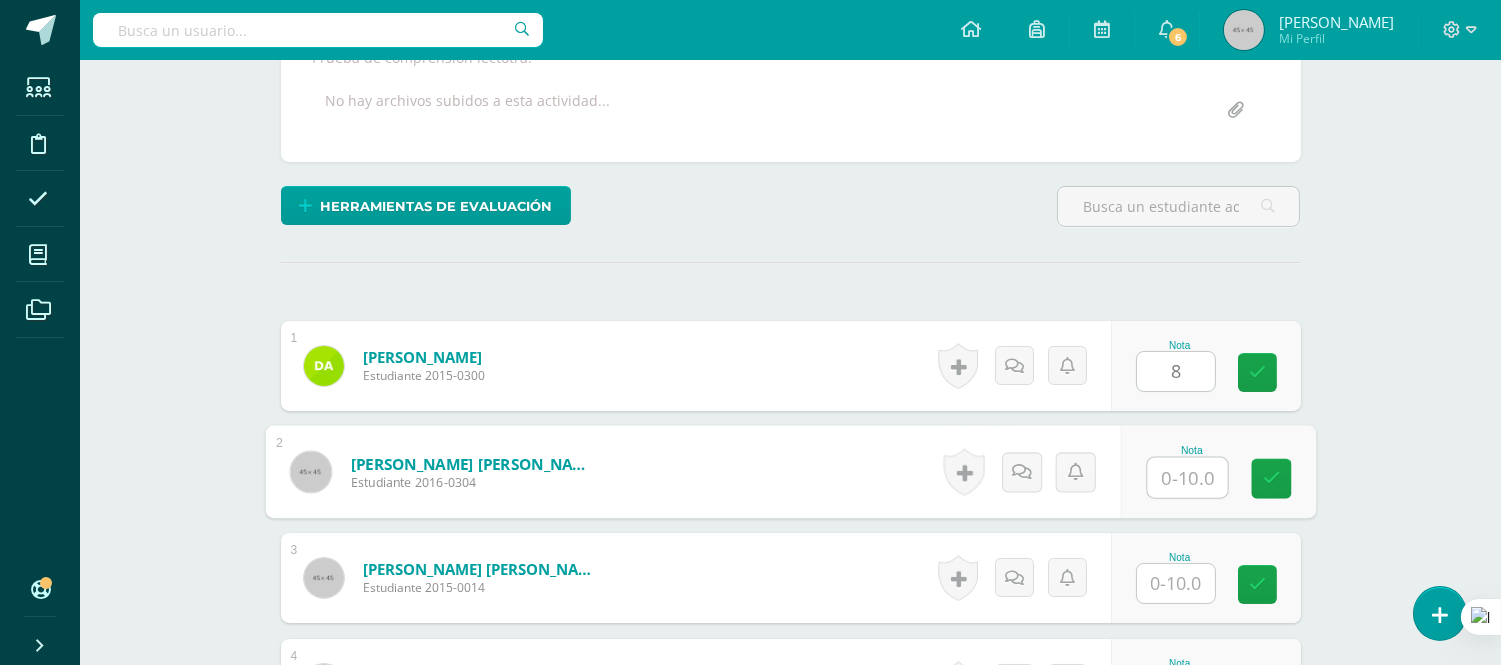 click at bounding box center (1187, 478) 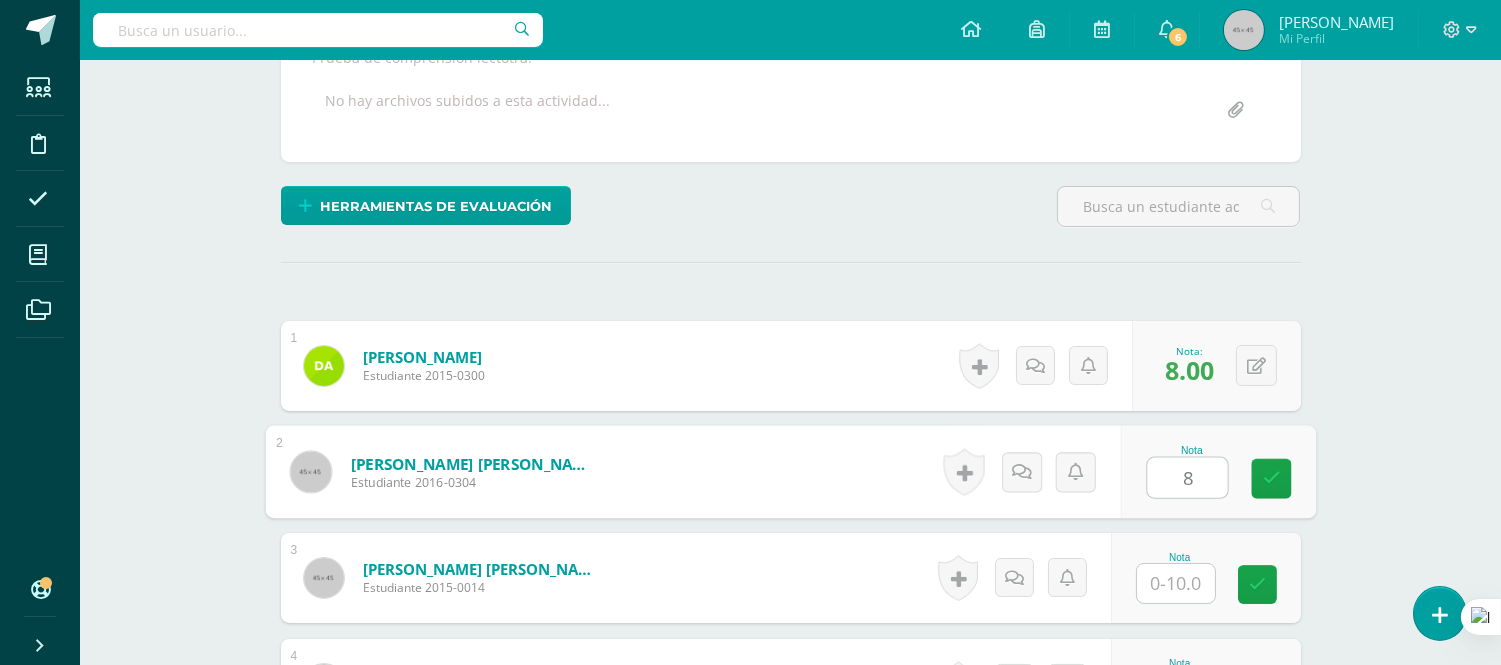 type on "8" 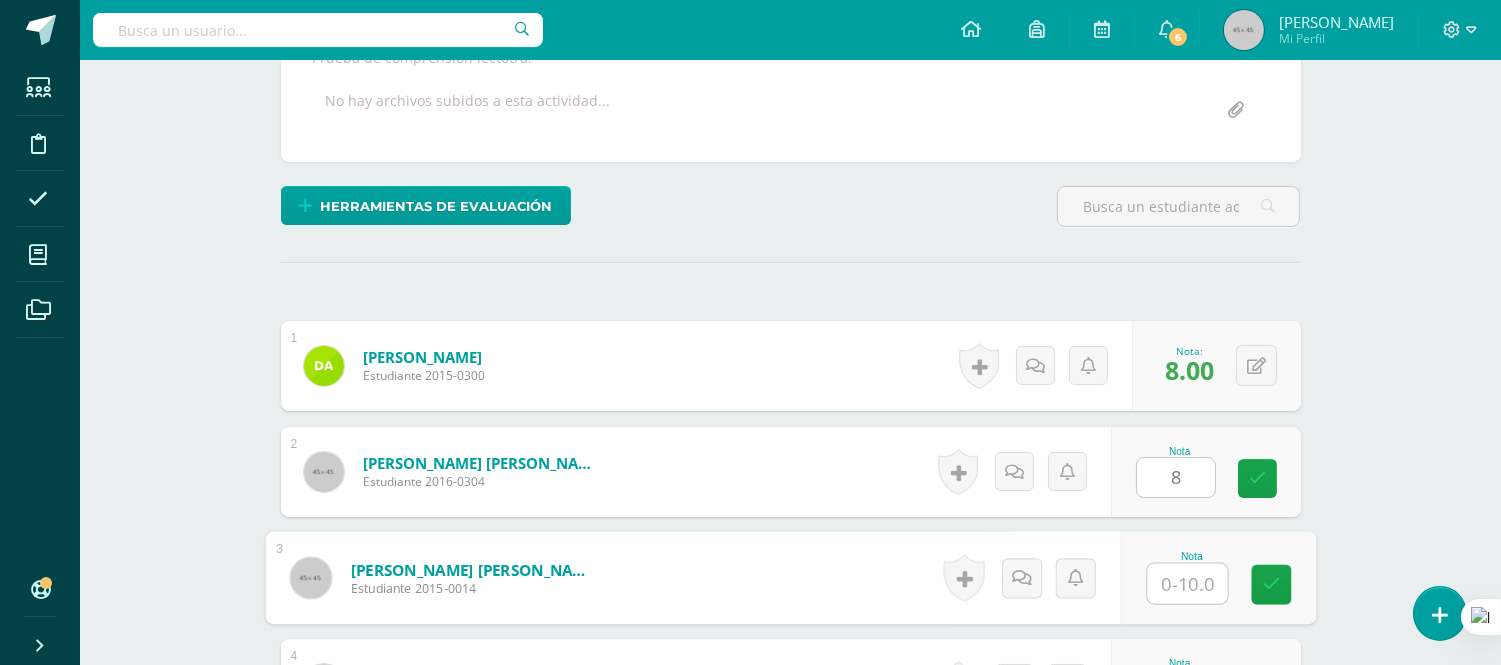click at bounding box center [1187, 584] 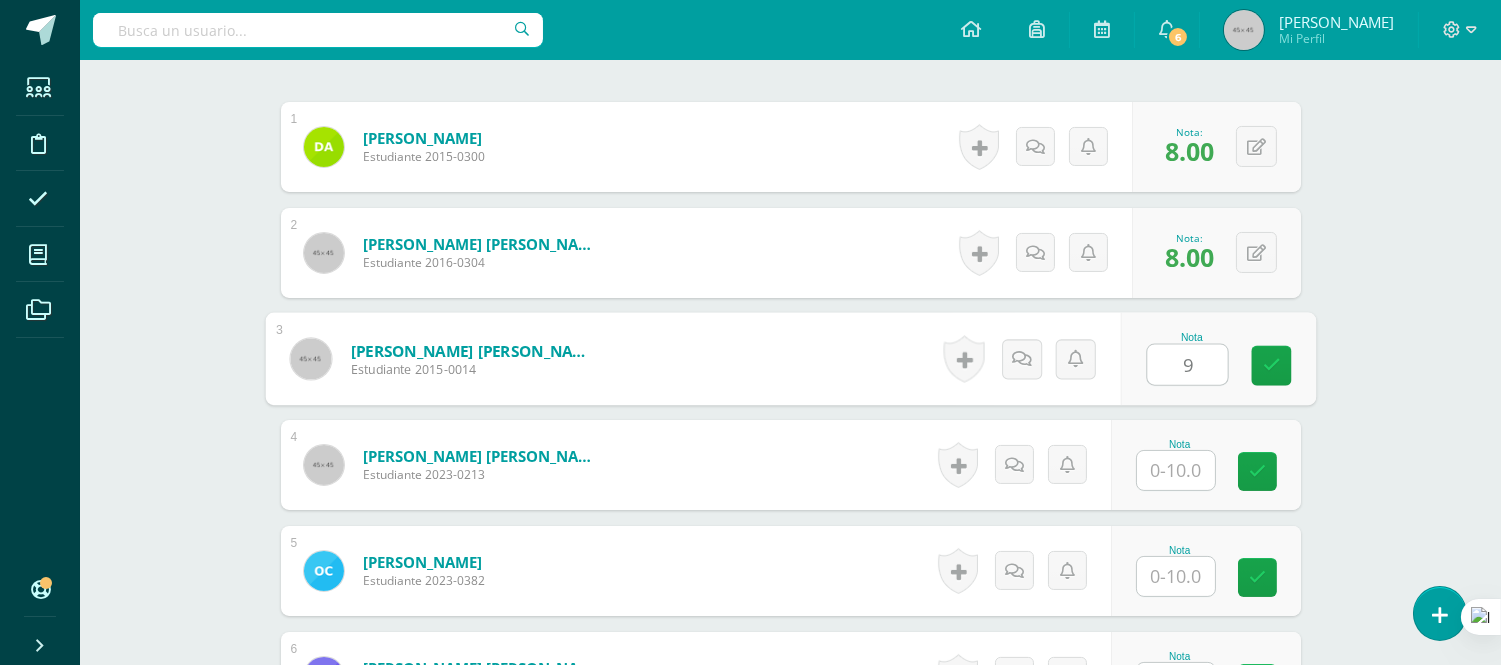 scroll, scrollTop: 658, scrollLeft: 0, axis: vertical 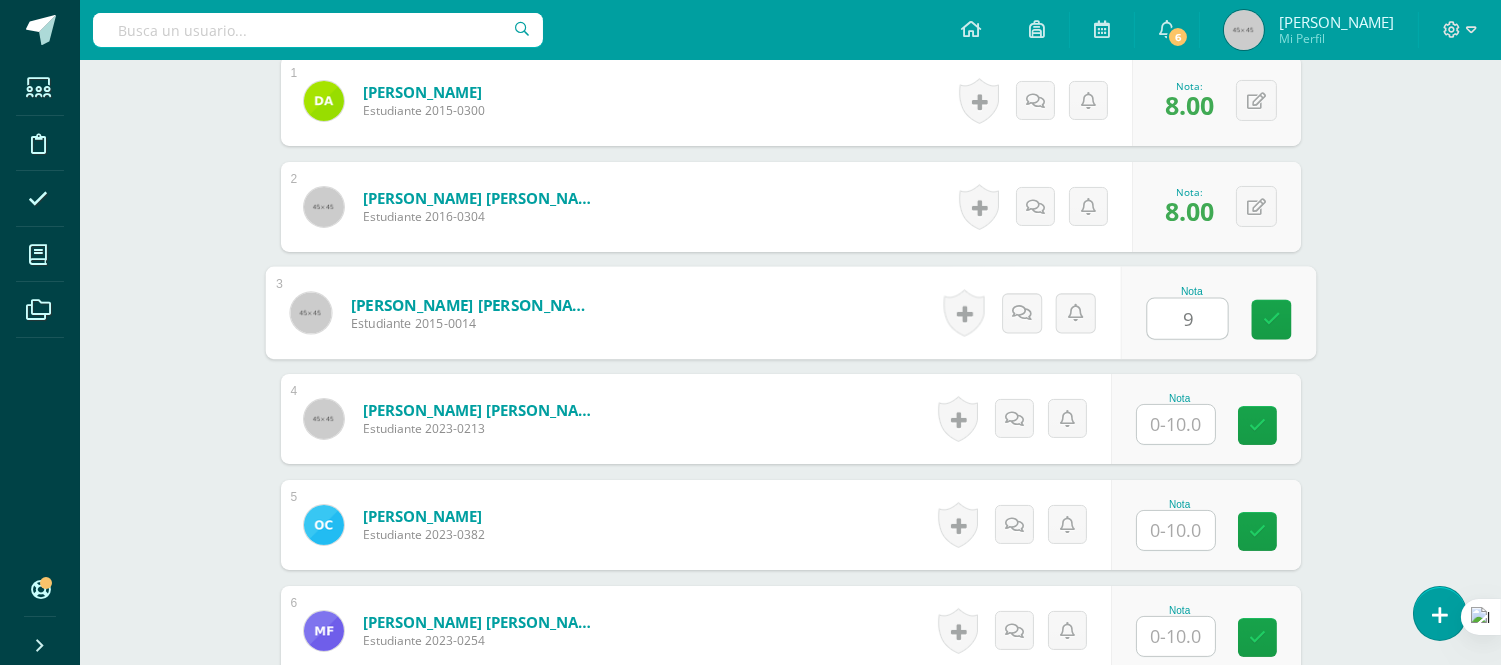 type on "9" 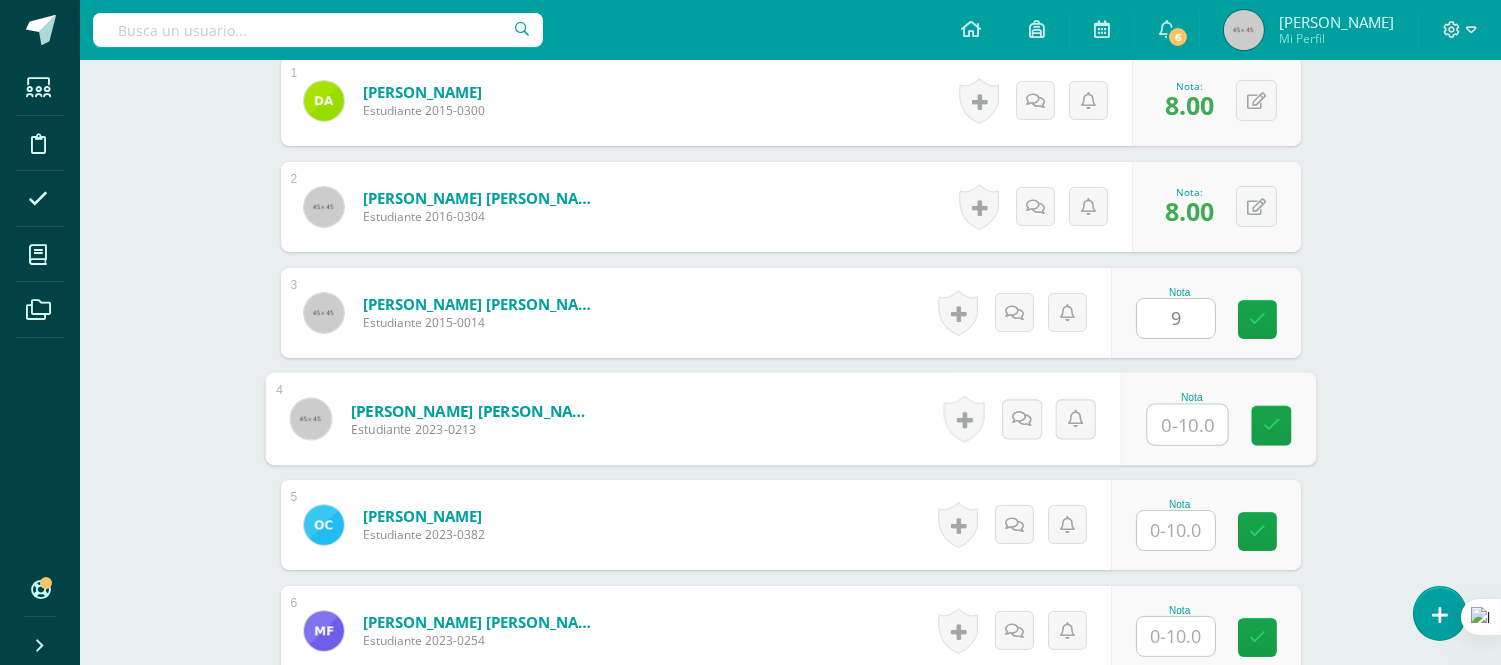 click at bounding box center (1187, 425) 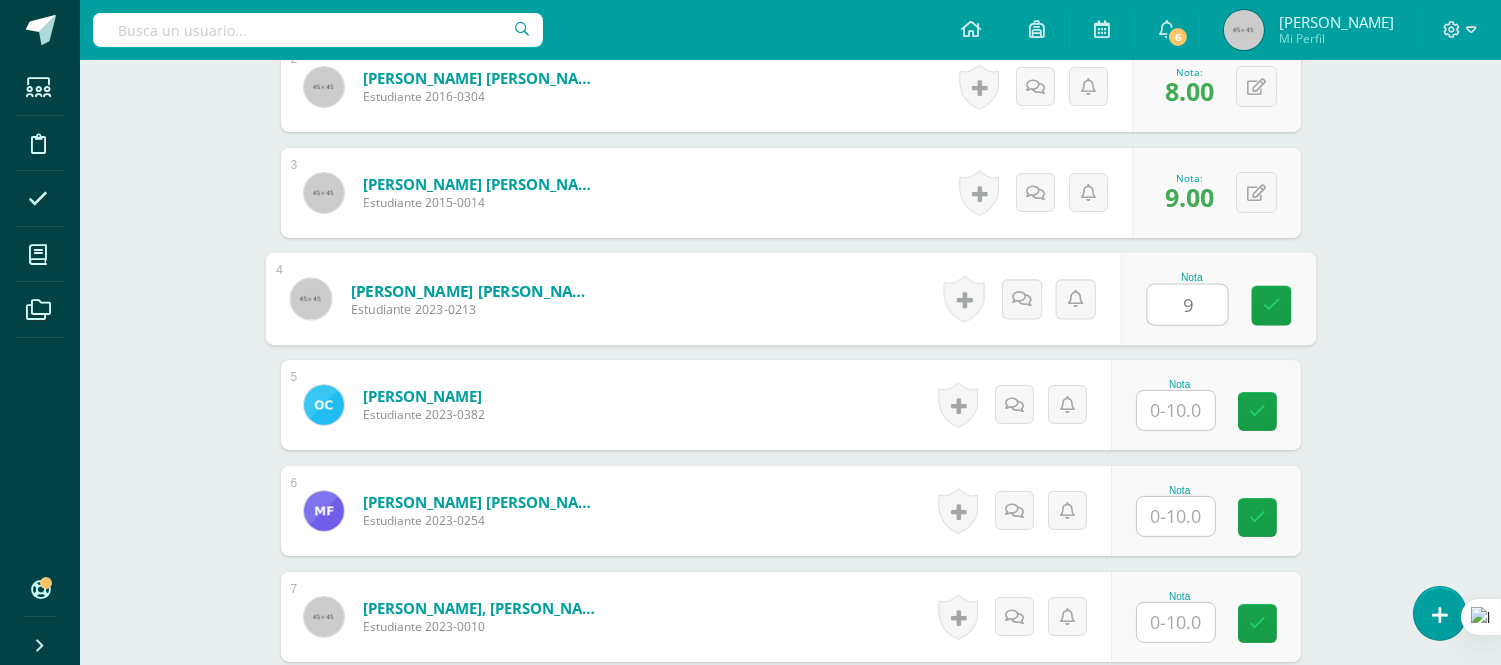 scroll, scrollTop: 784, scrollLeft: 0, axis: vertical 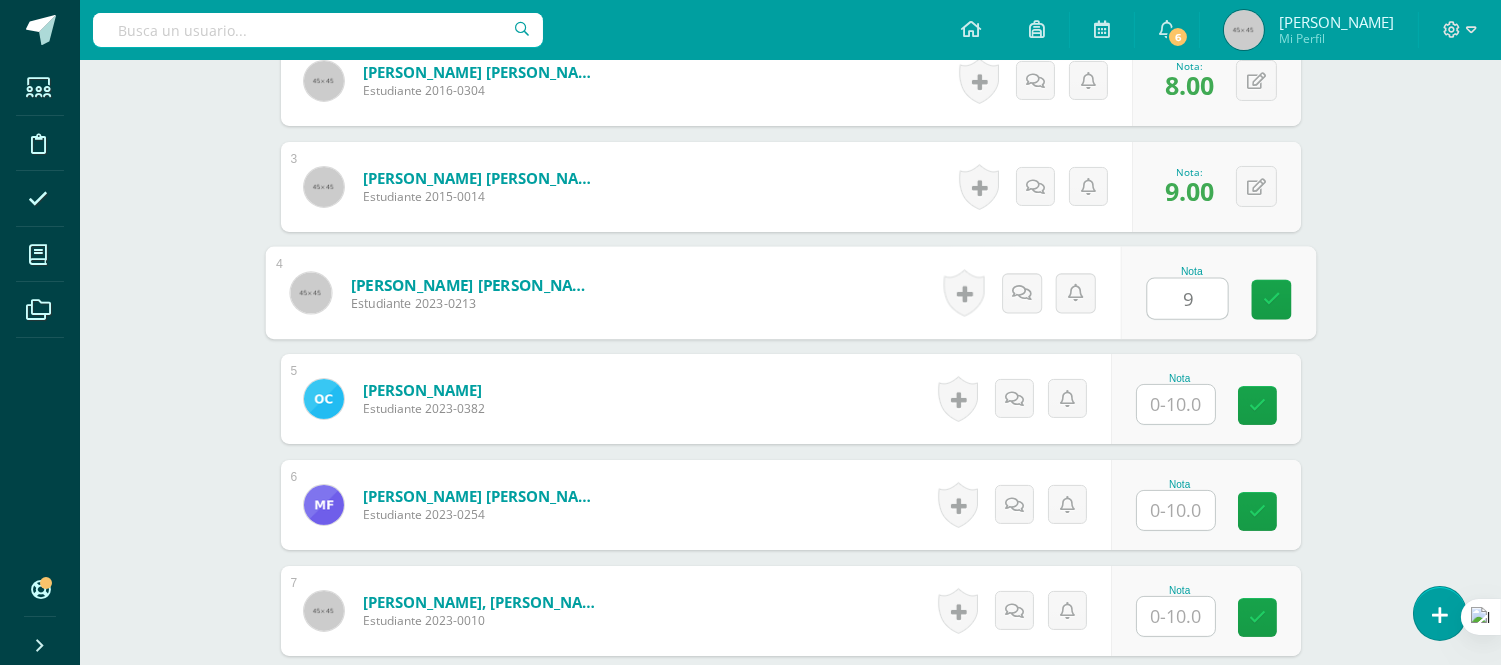 type on "9" 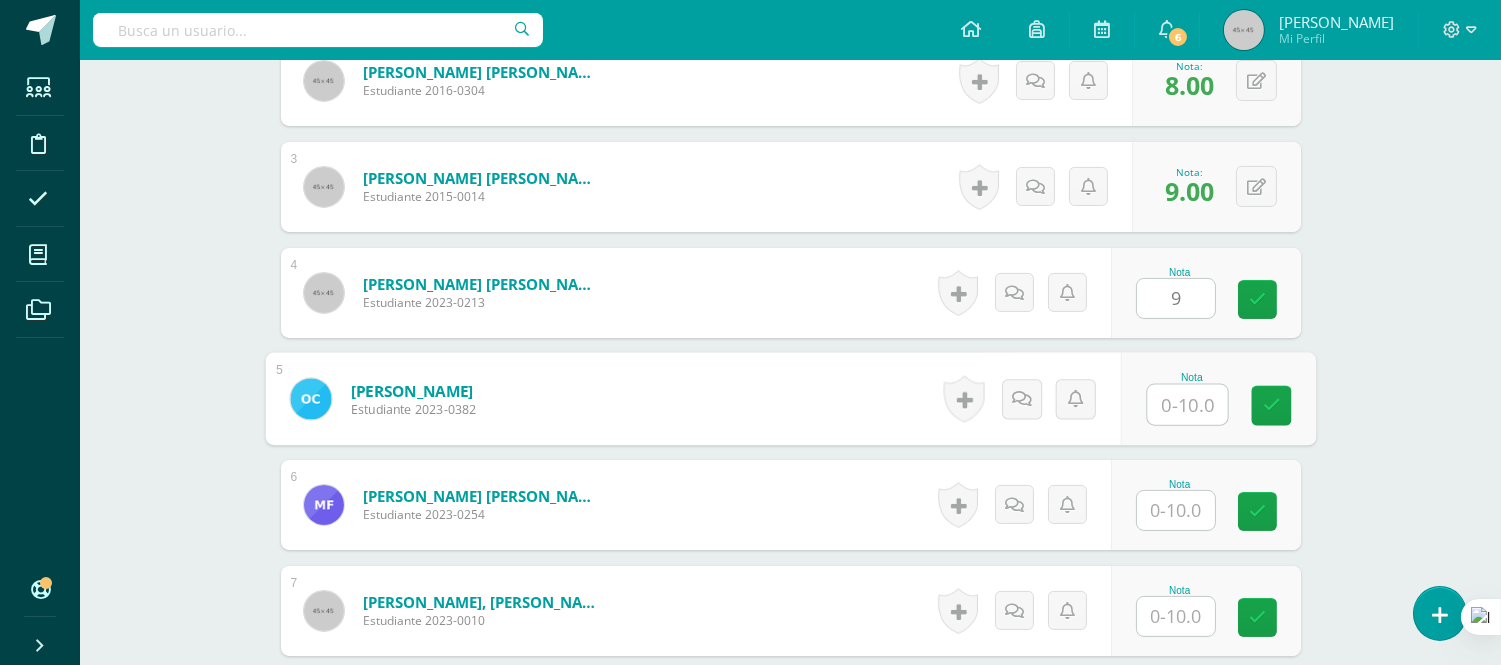 click at bounding box center [1187, 405] 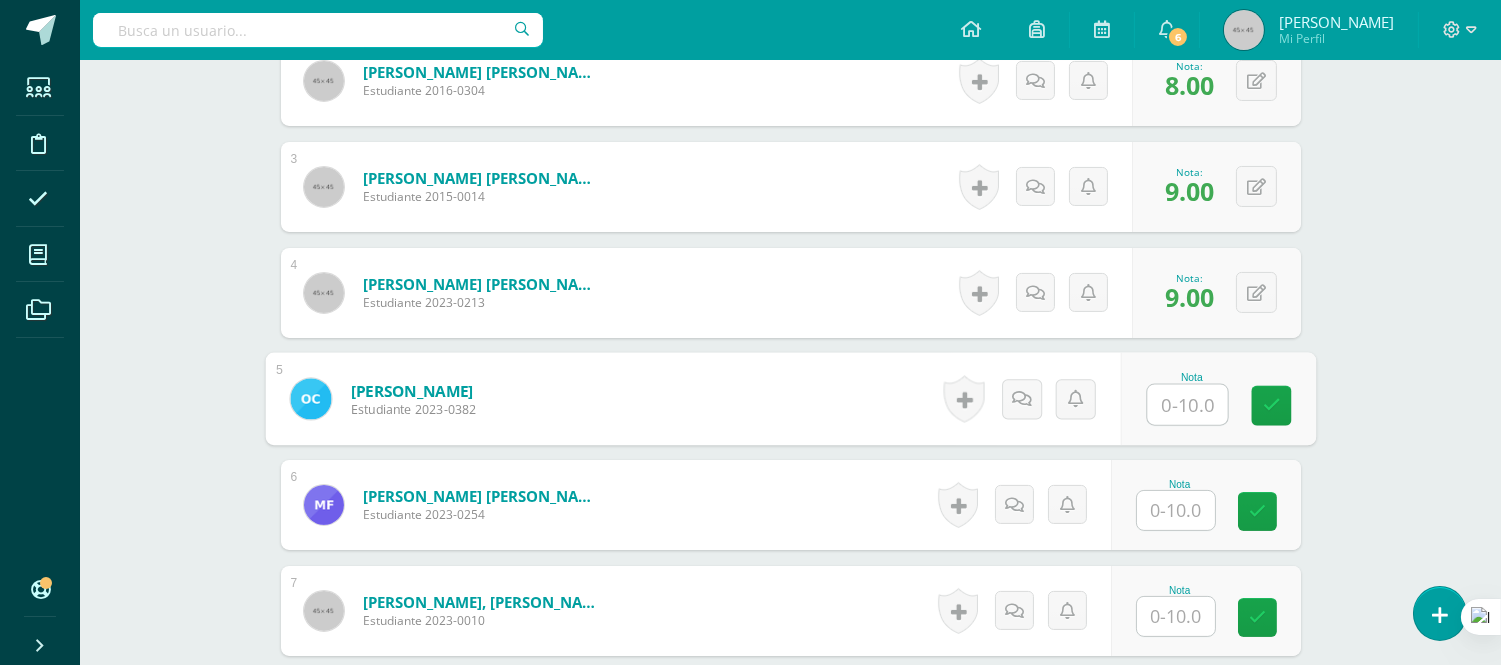 type on "9" 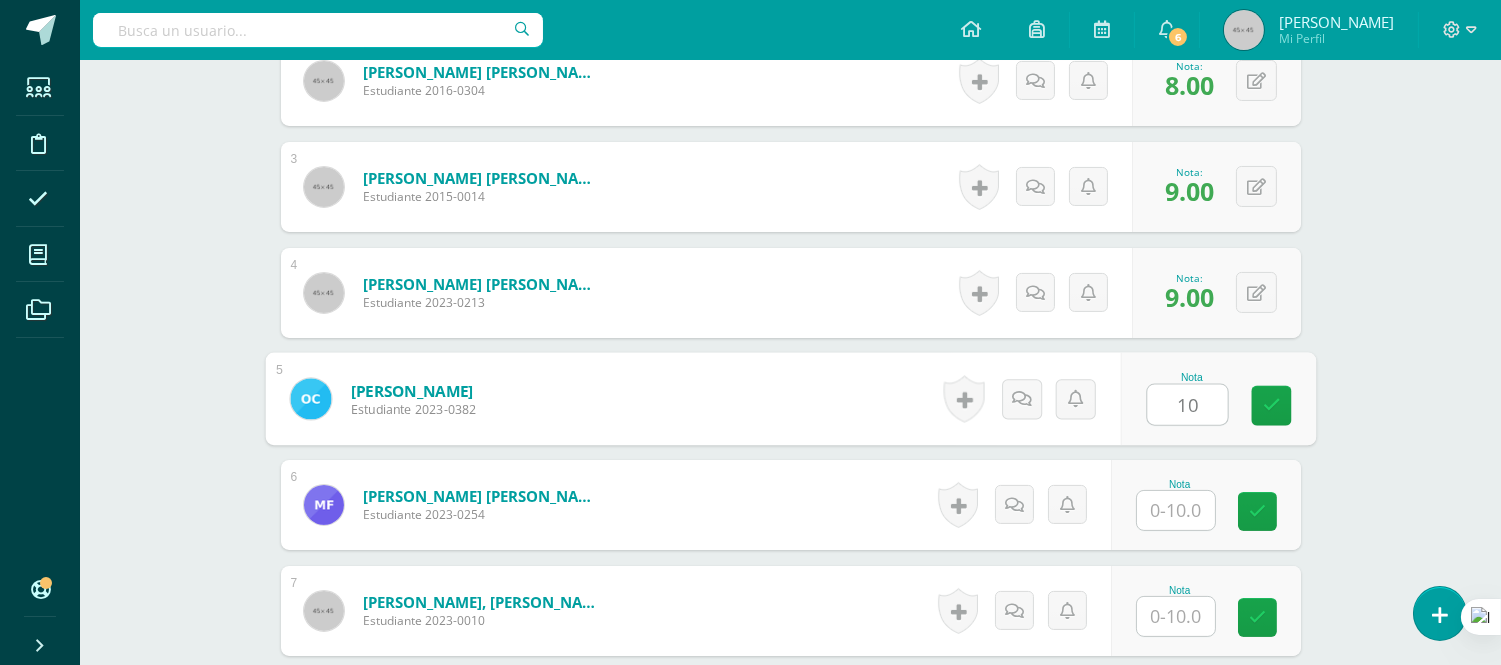 type on "10" 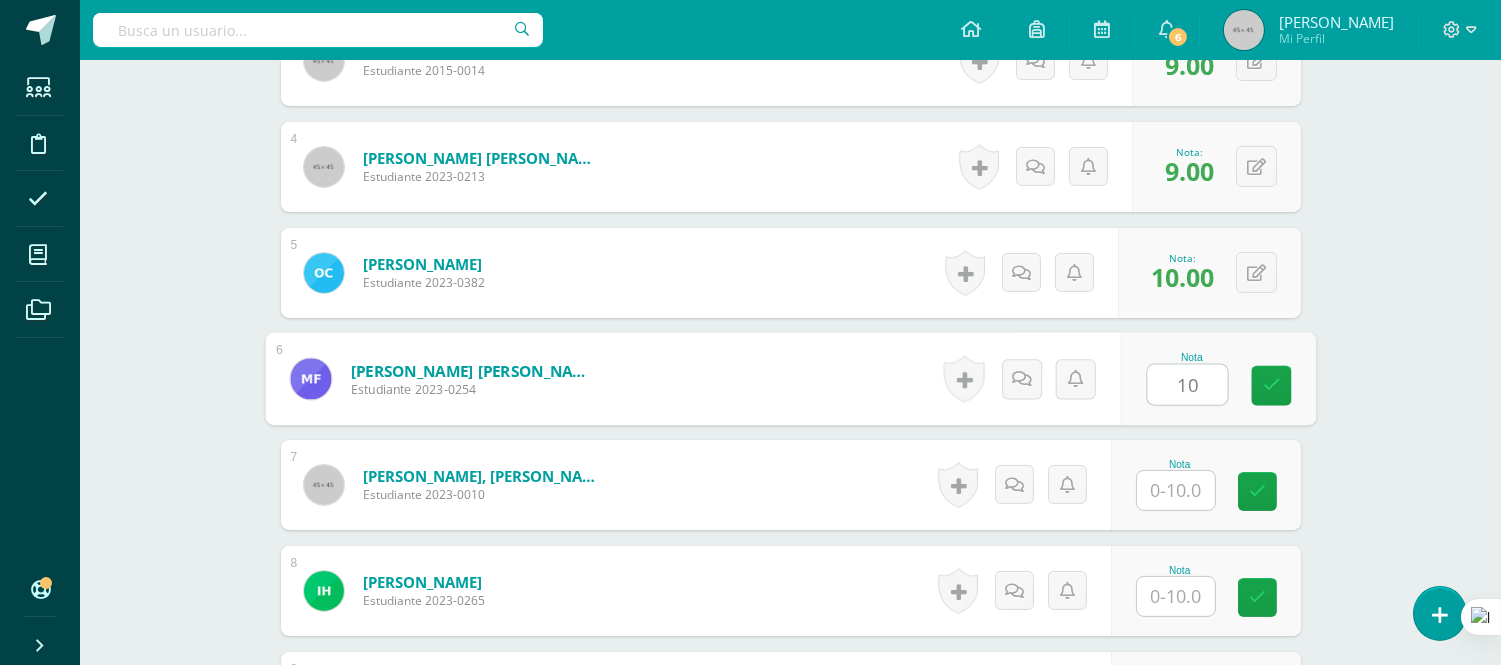 scroll, scrollTop: 962, scrollLeft: 0, axis: vertical 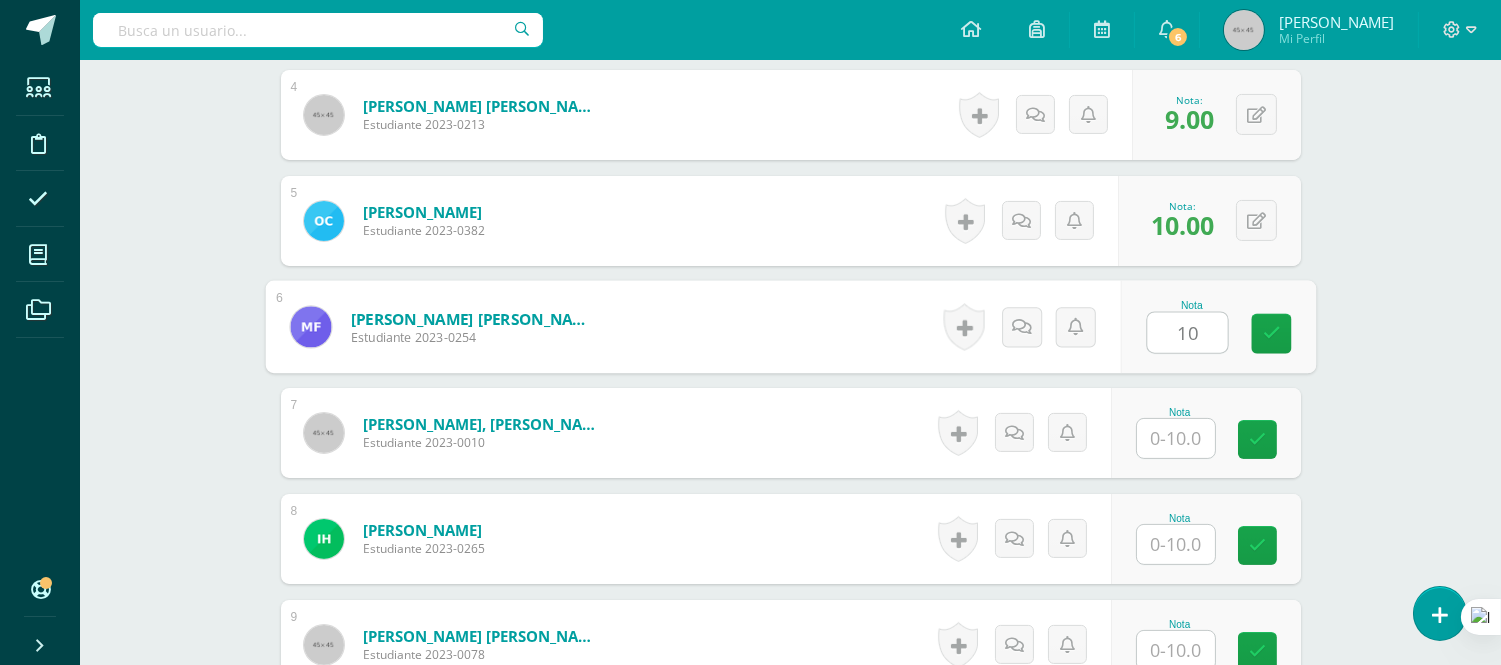 type on "10" 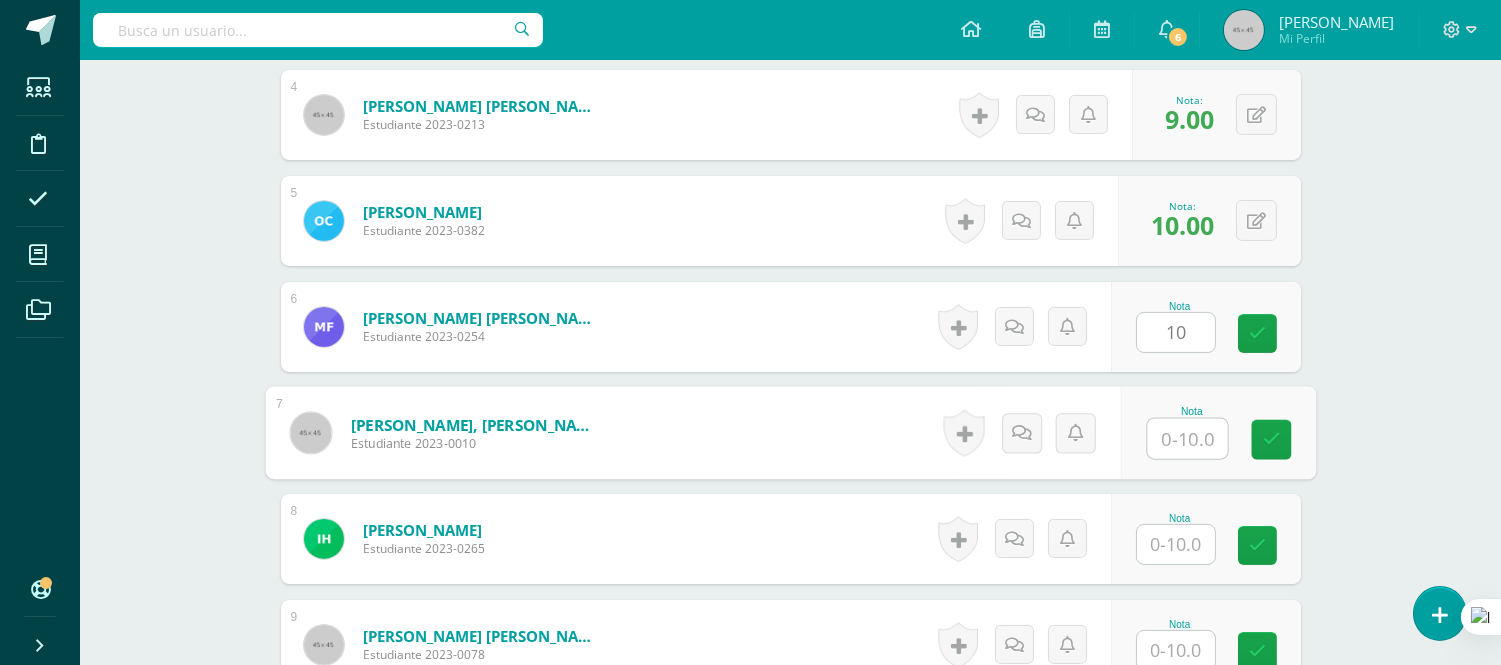 click at bounding box center (1187, 439) 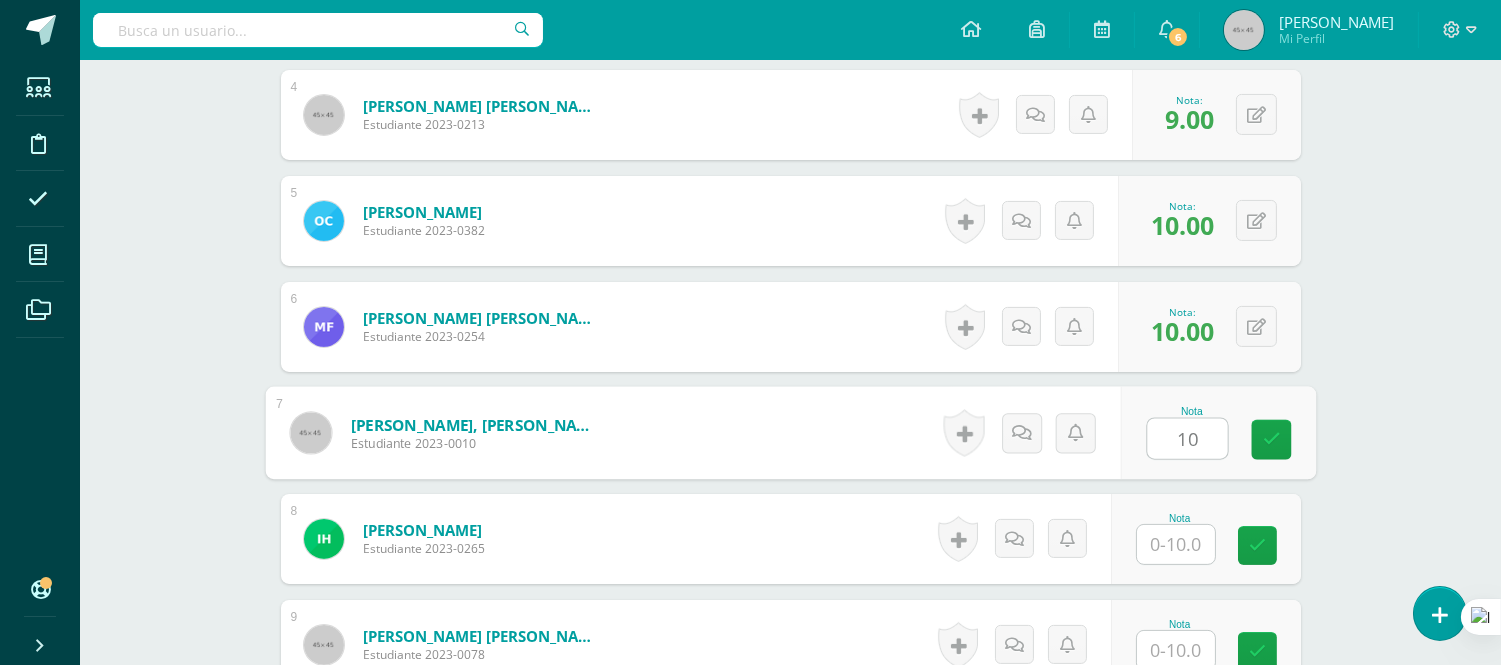 type on "10" 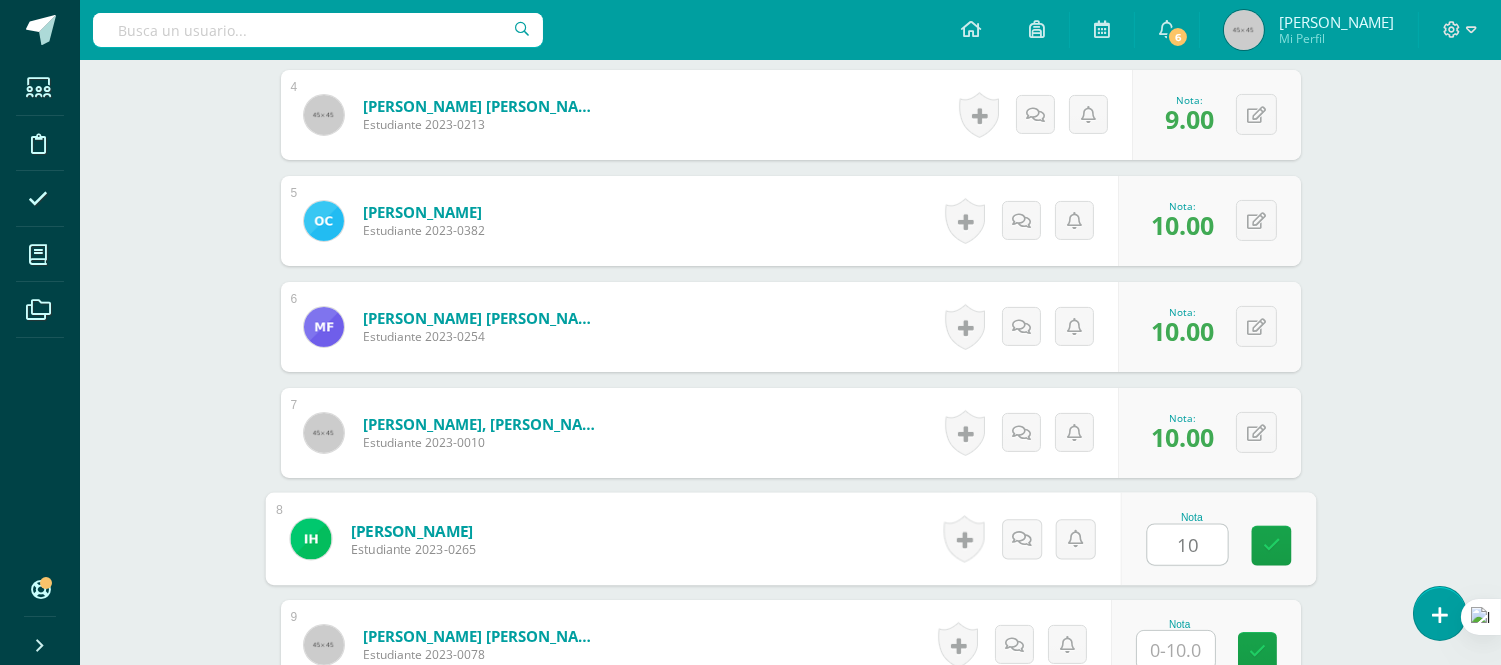 type on "10" 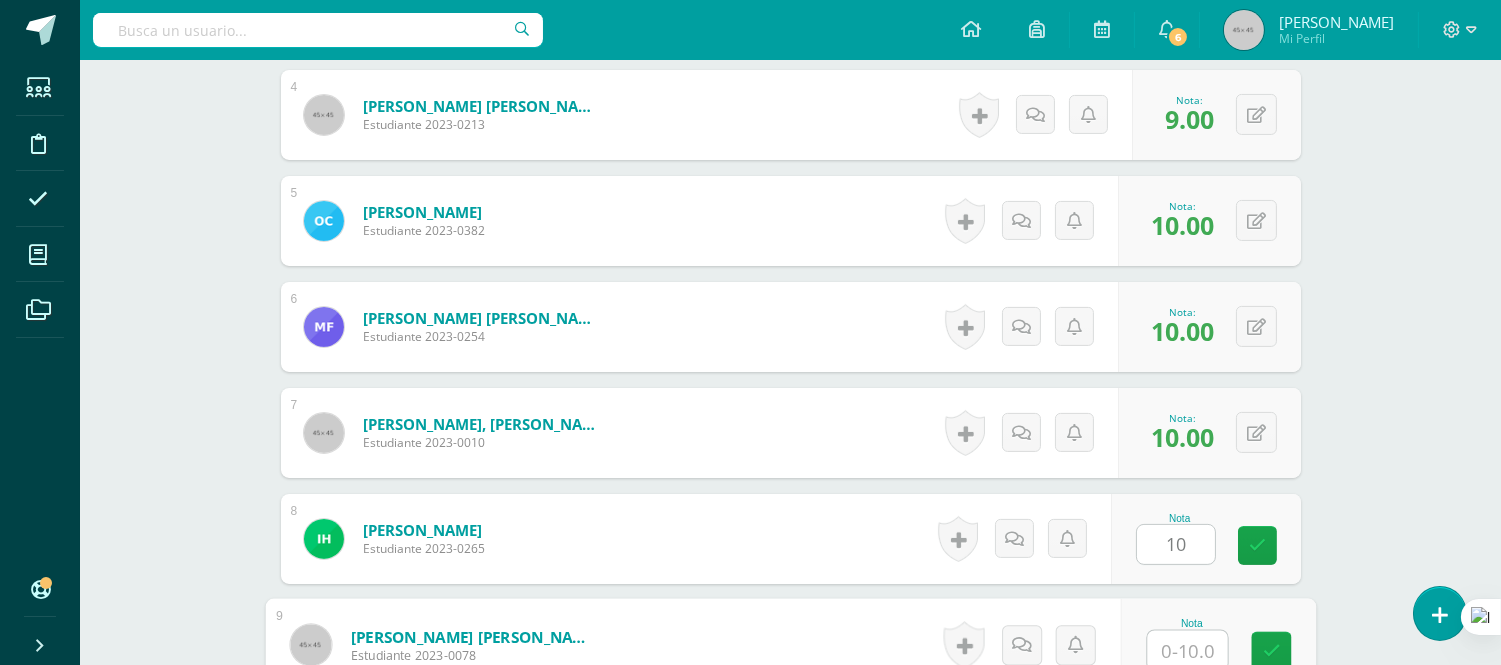 click at bounding box center (1187, 651) 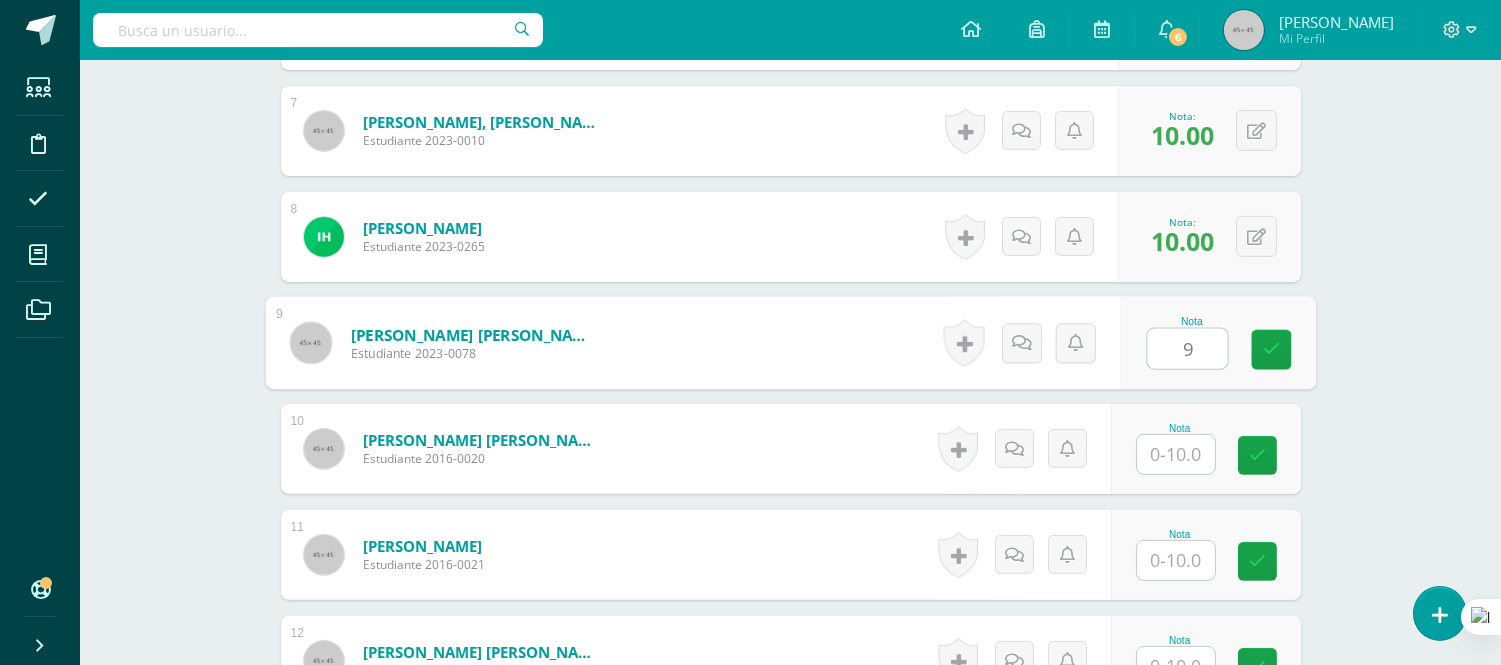scroll, scrollTop: 1332, scrollLeft: 0, axis: vertical 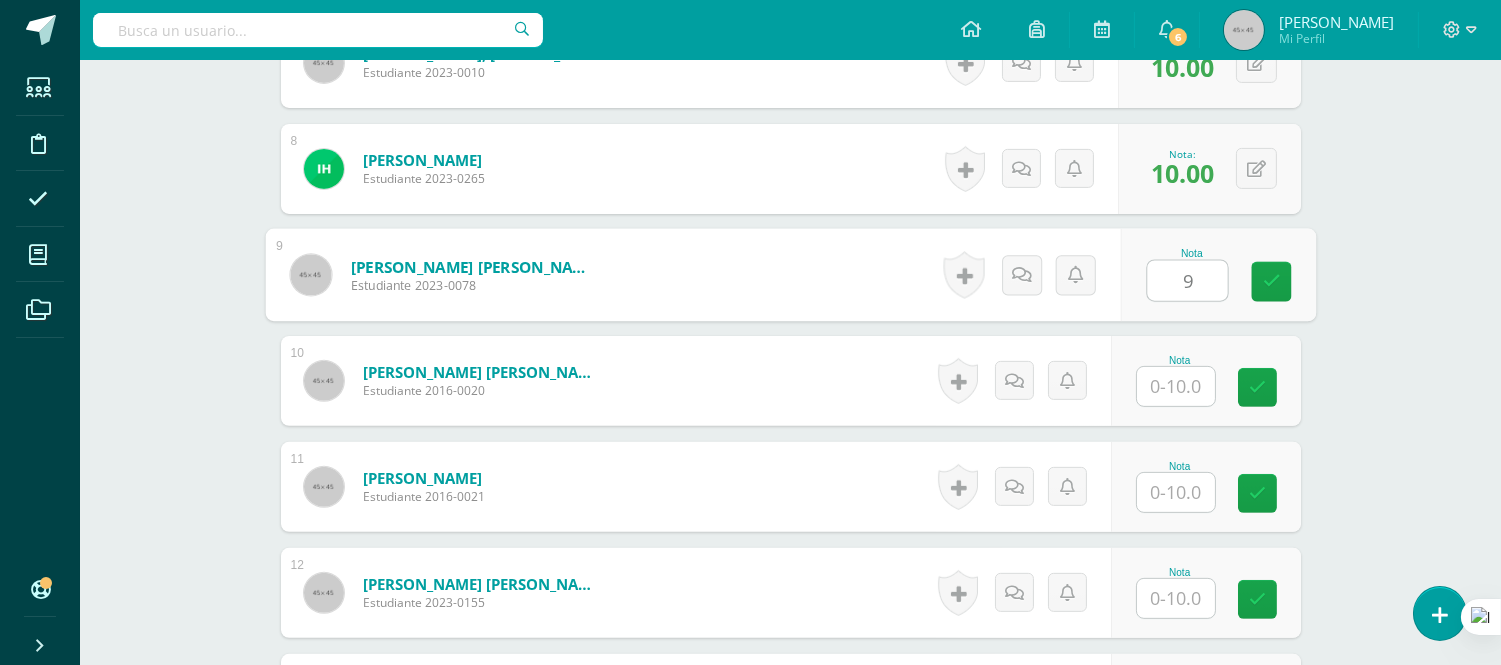 type on "9" 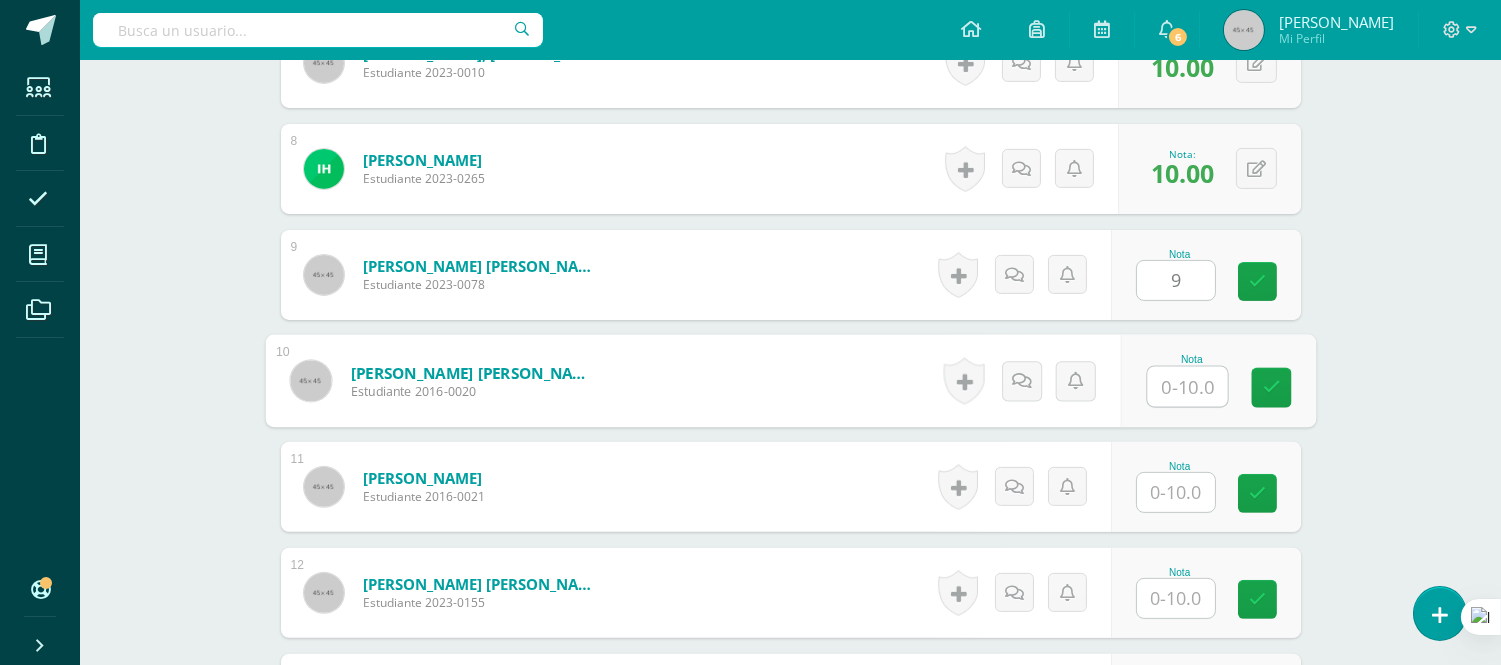 click at bounding box center (1187, 387) 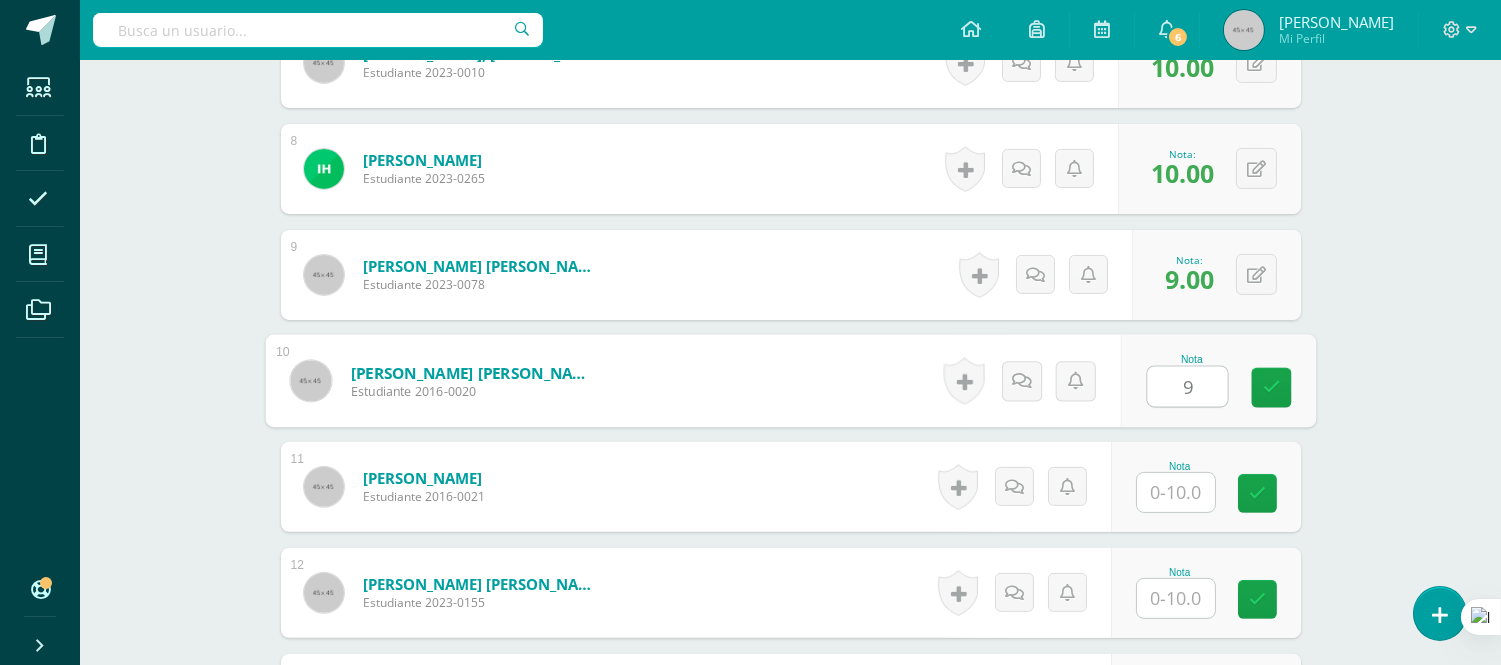 type on "9" 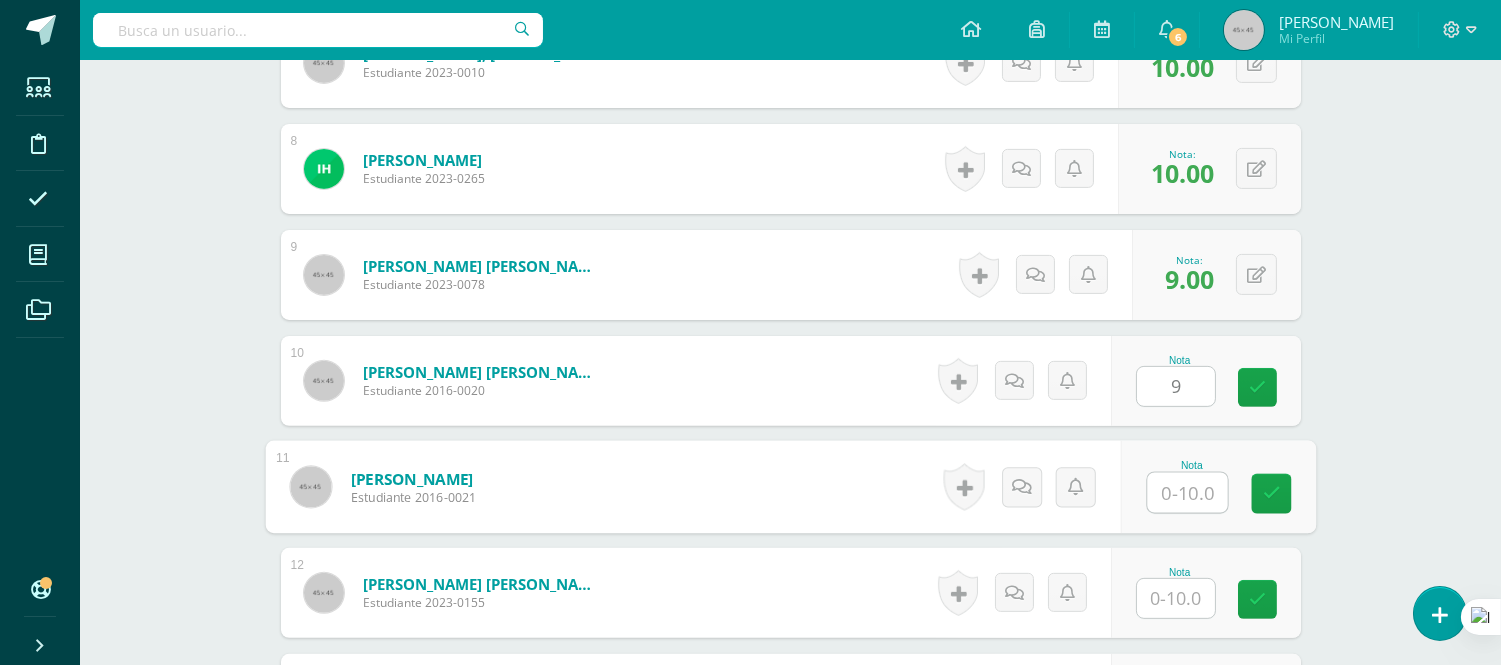 click at bounding box center [1187, 493] 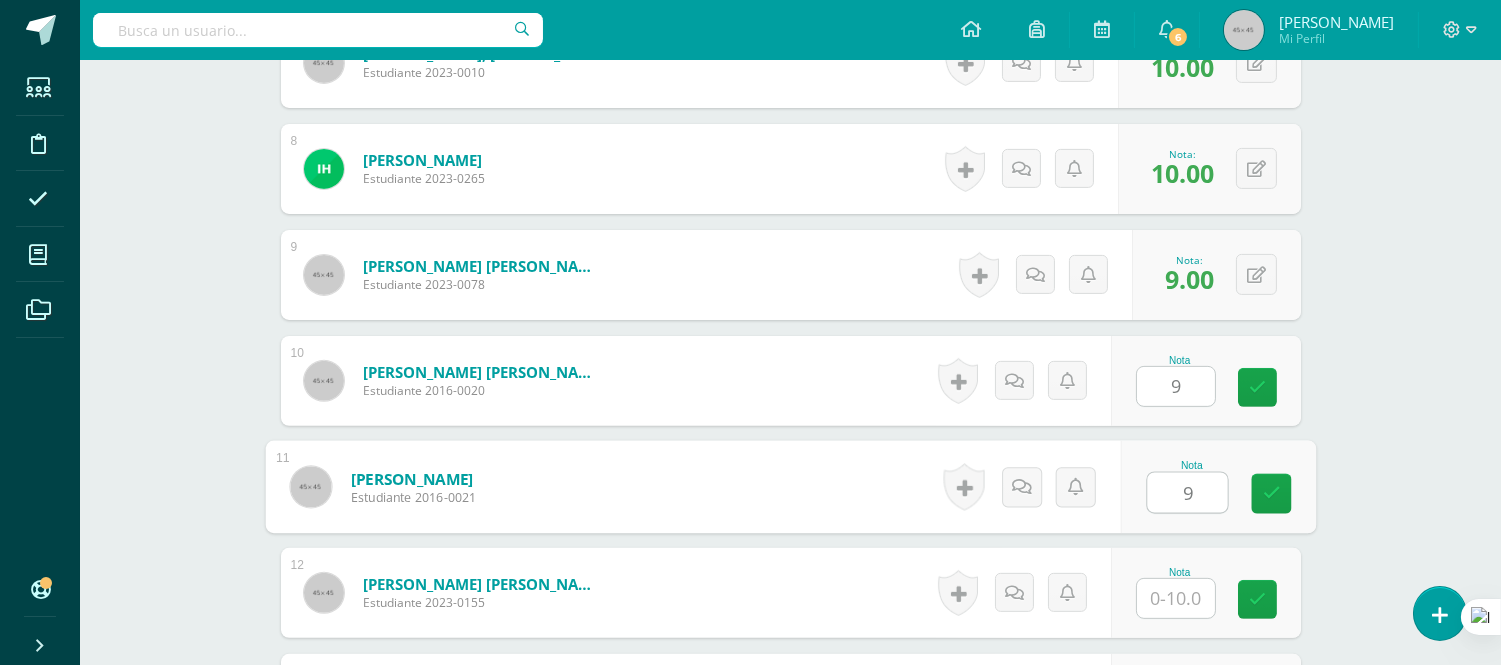 type on "9" 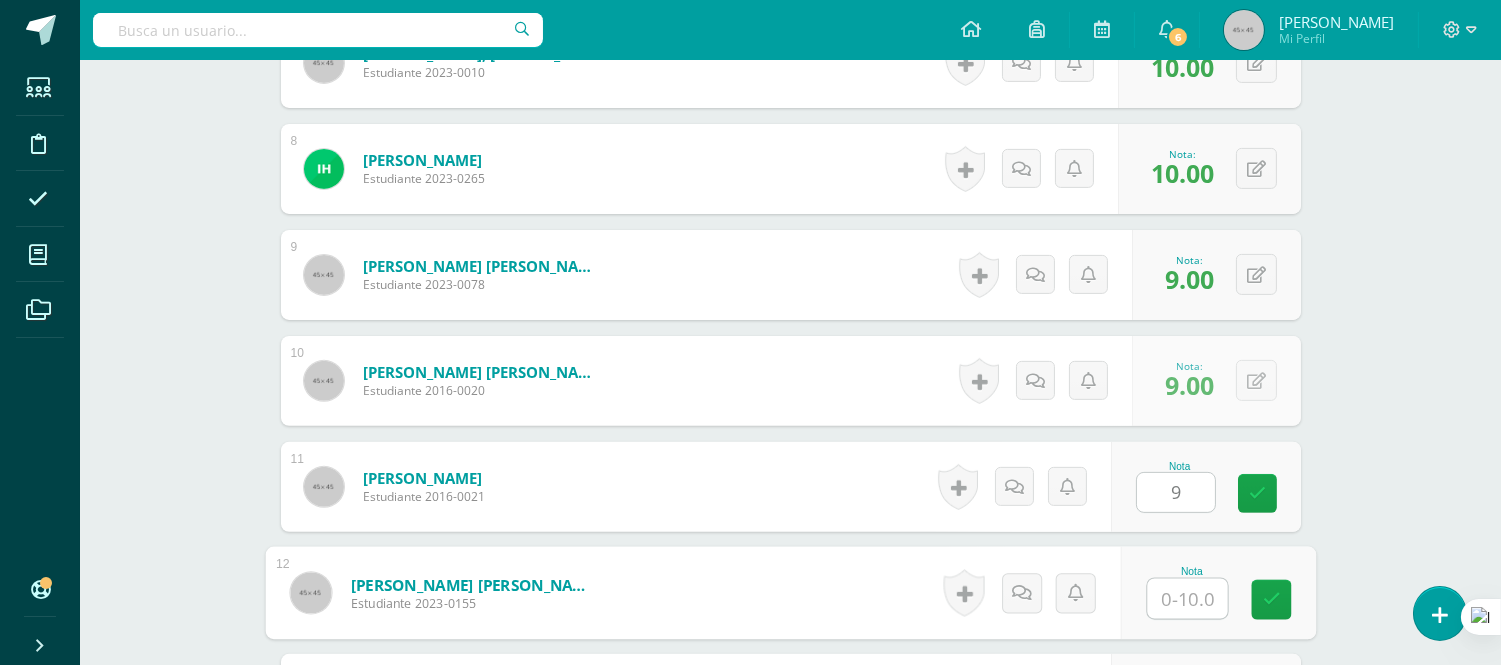 click at bounding box center (1187, 599) 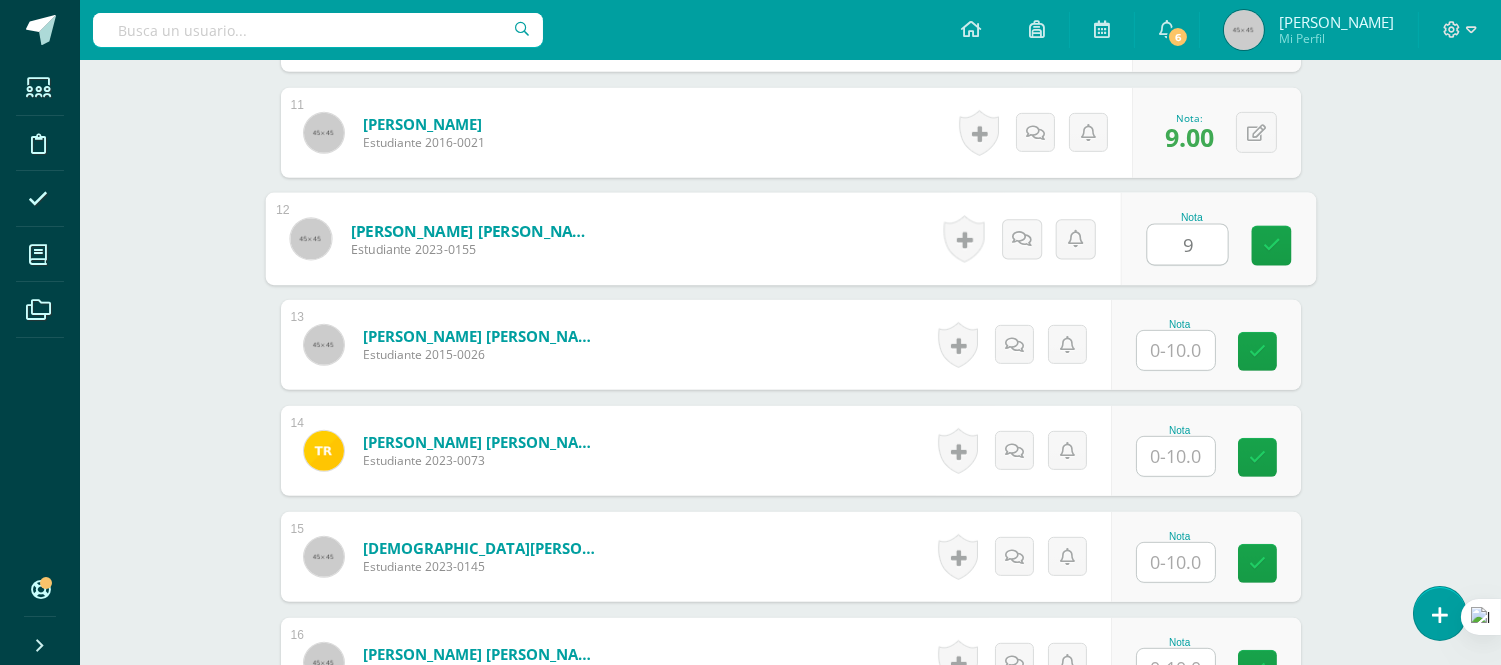 scroll, scrollTop: 1723, scrollLeft: 0, axis: vertical 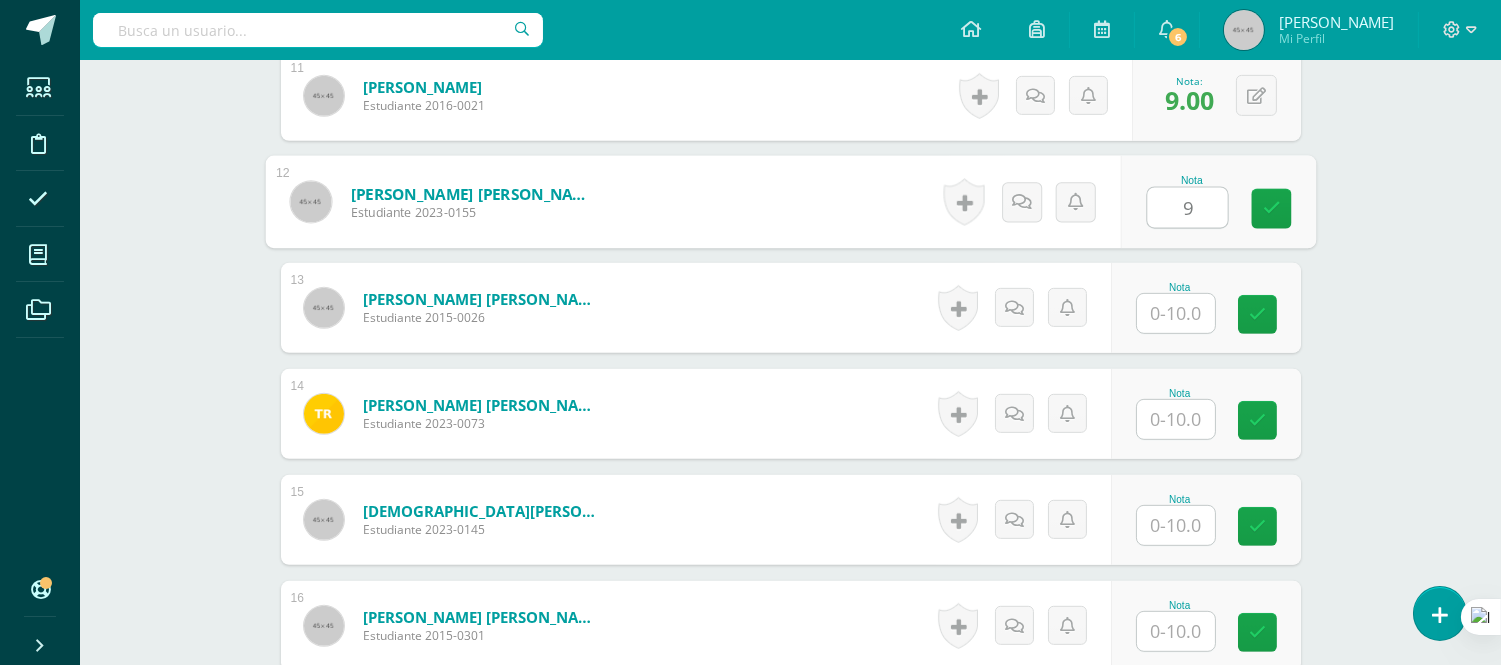 type on "9" 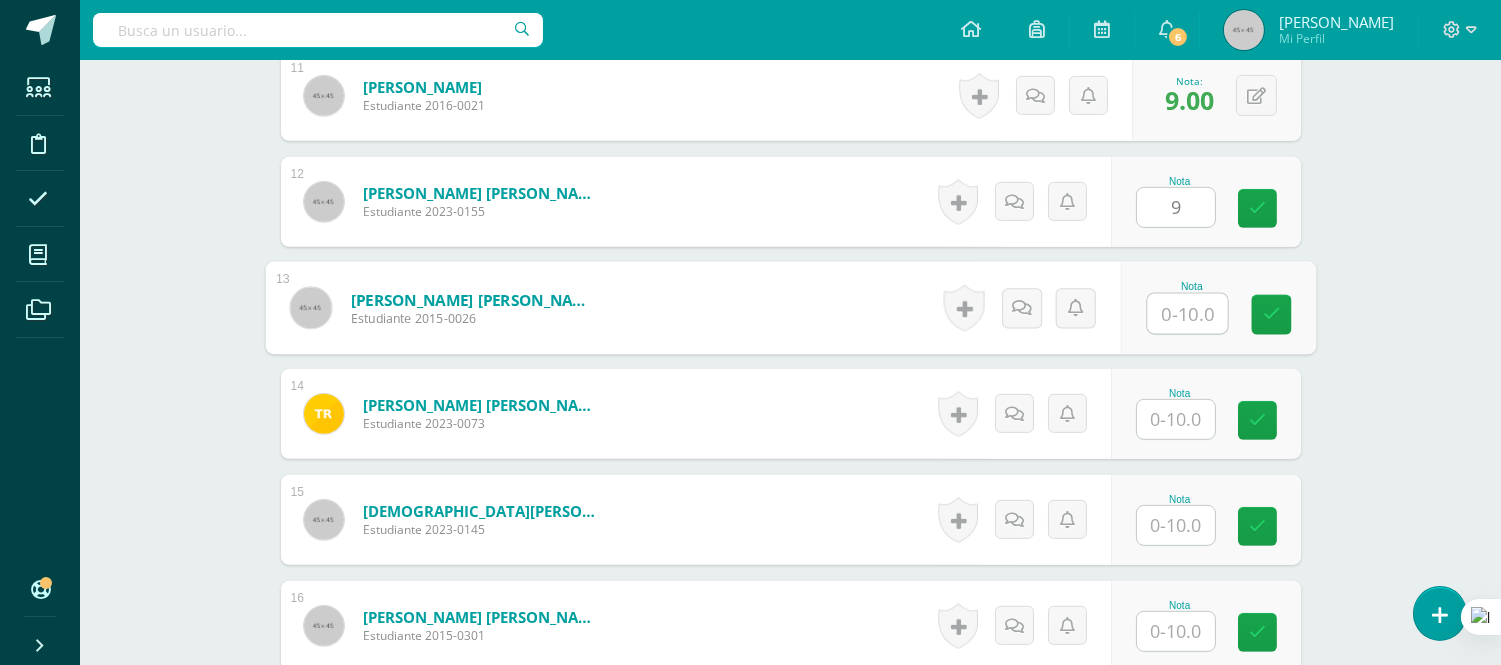click at bounding box center (1187, 314) 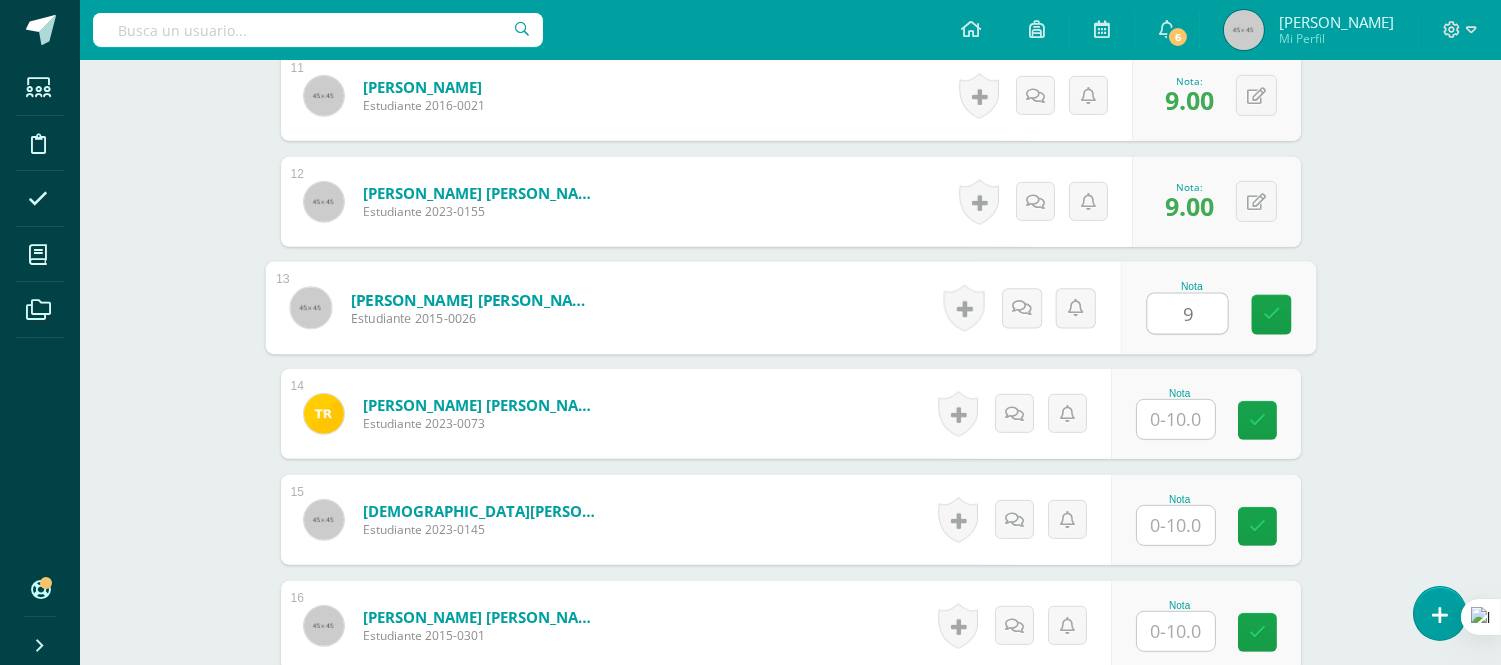 type on "9" 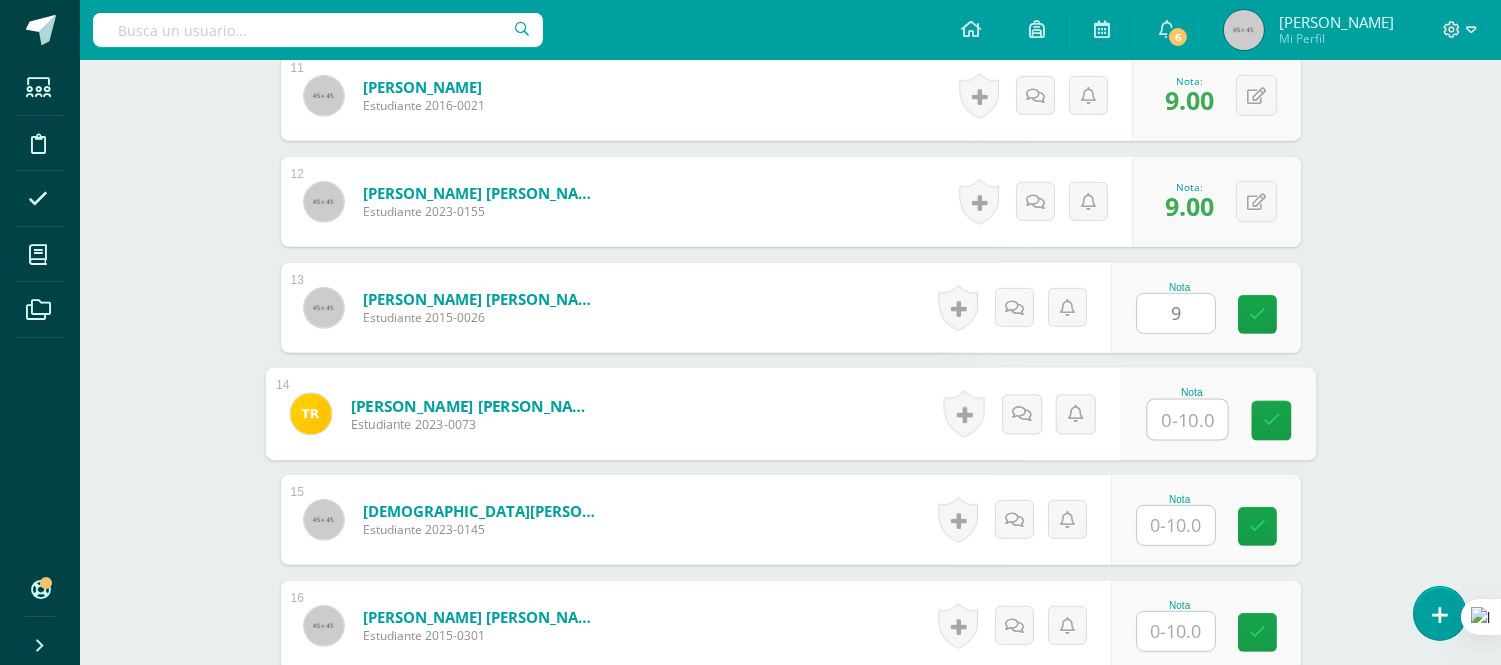 click at bounding box center [1187, 420] 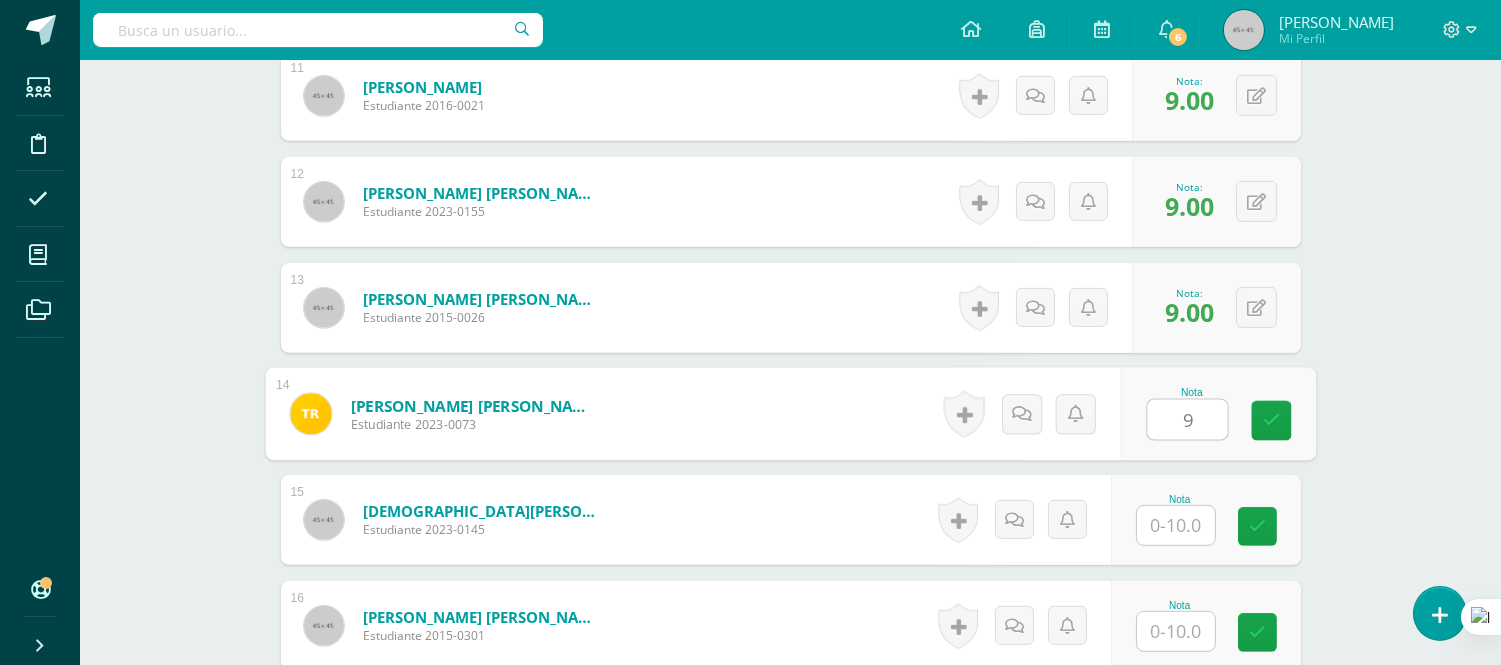 type on "9" 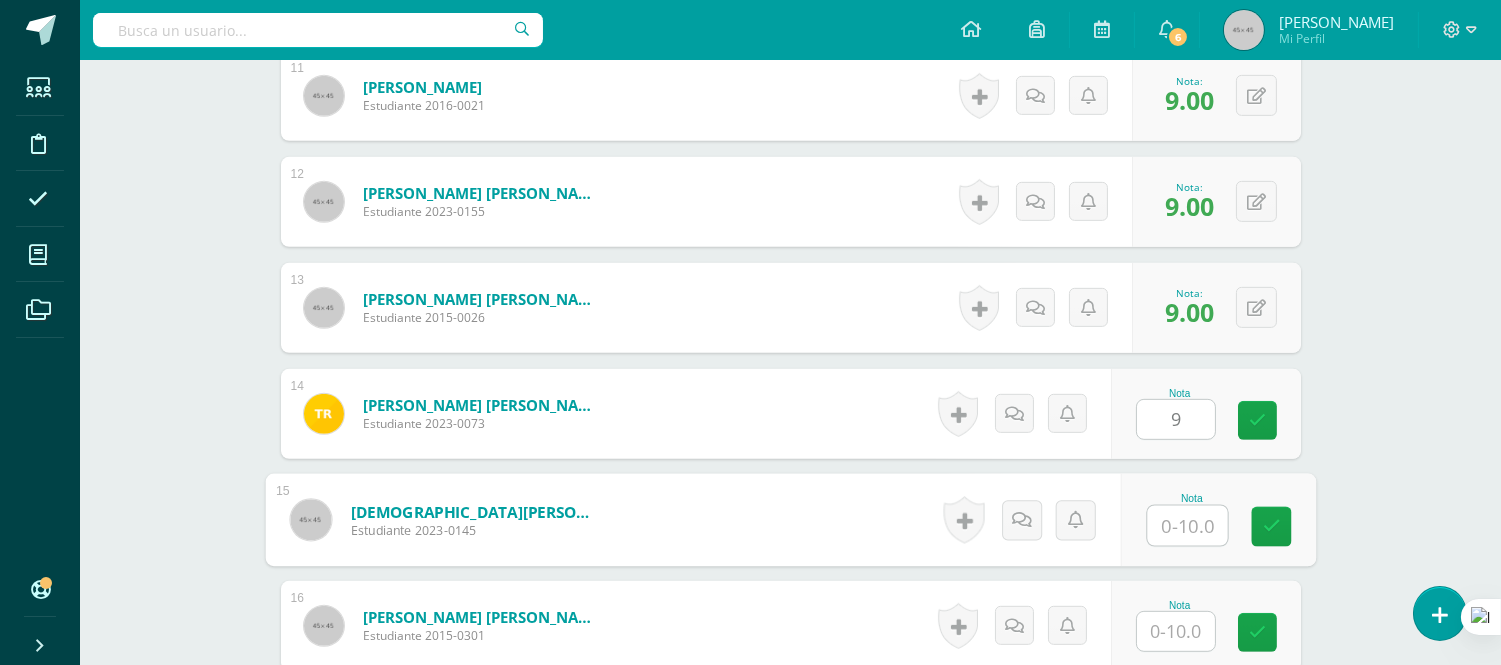 click at bounding box center [1187, 526] 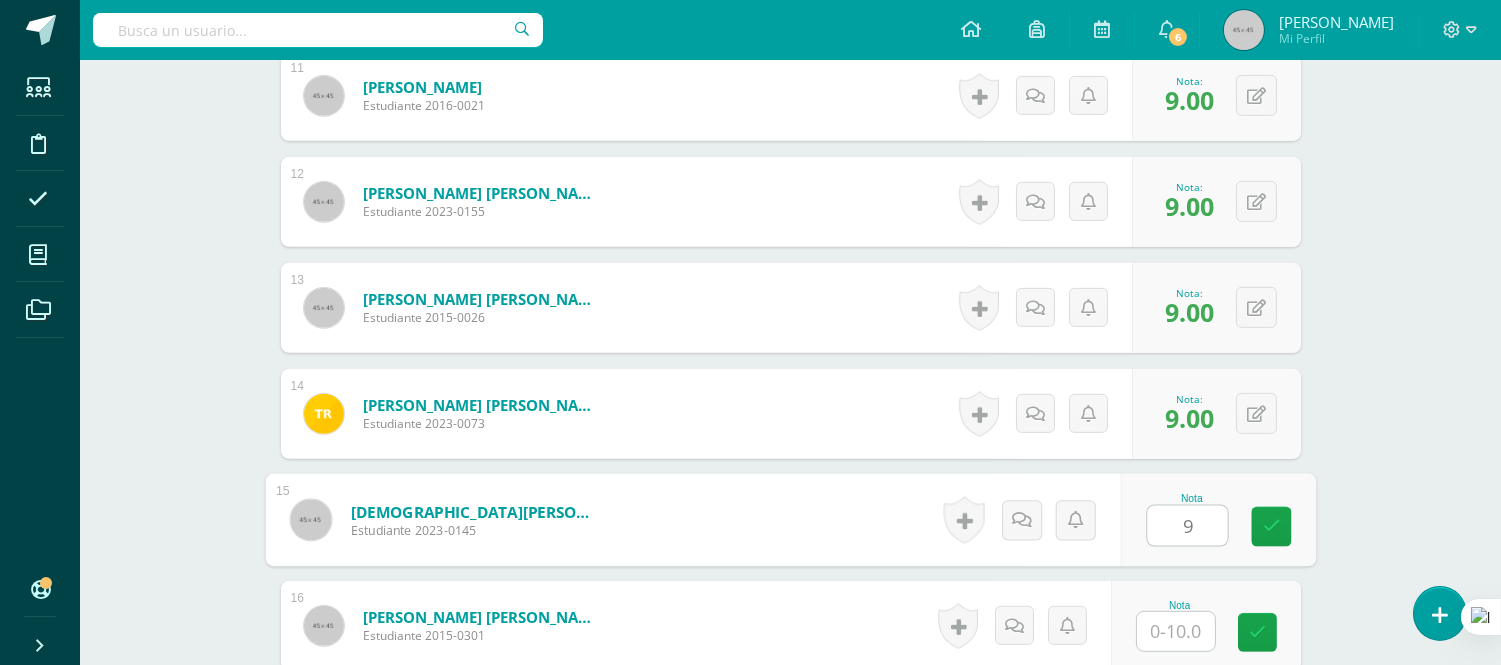 type on "9" 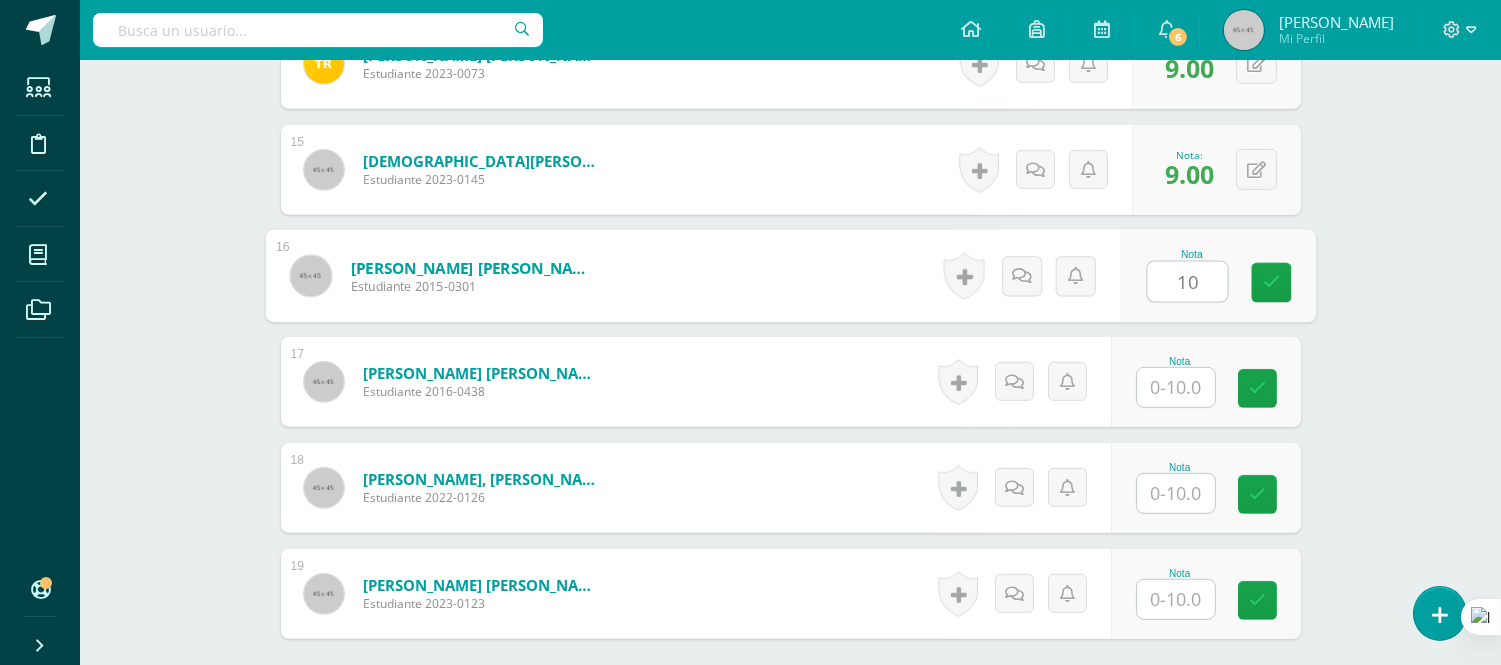 scroll, scrollTop: 2083, scrollLeft: 0, axis: vertical 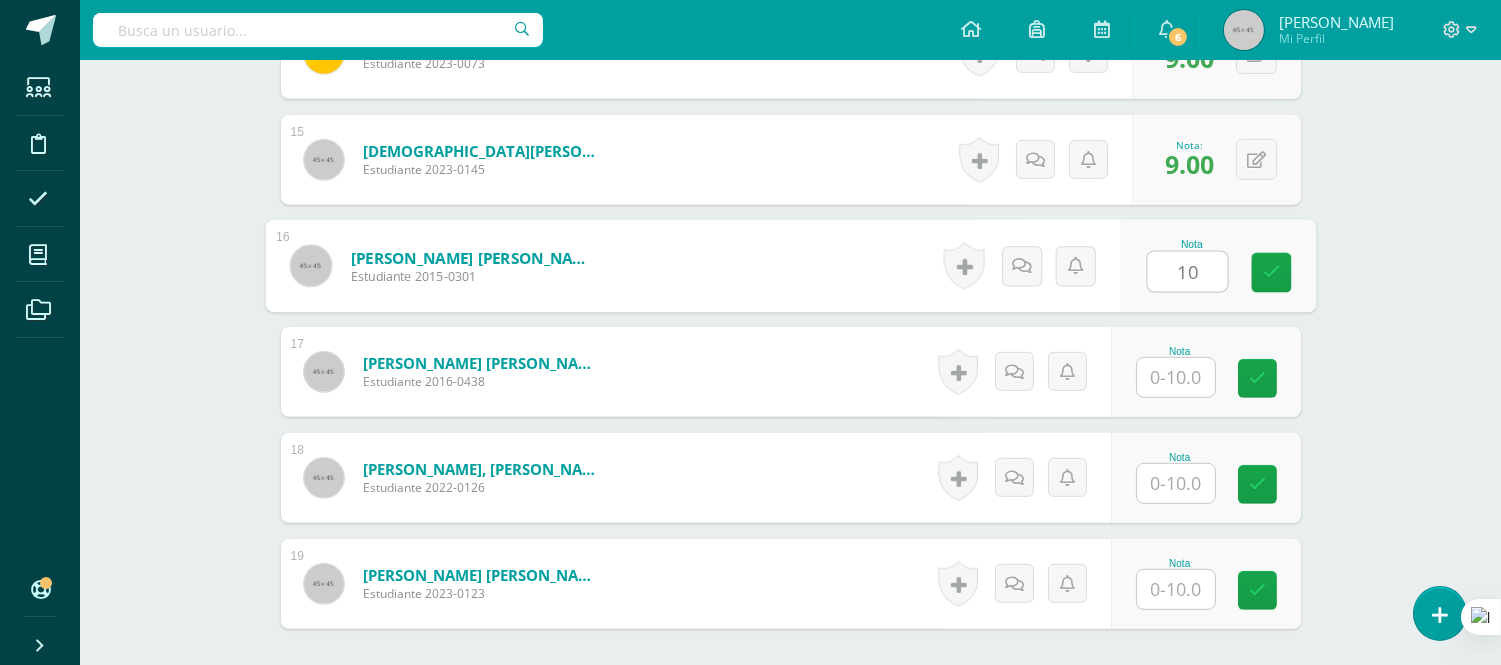 type on "10" 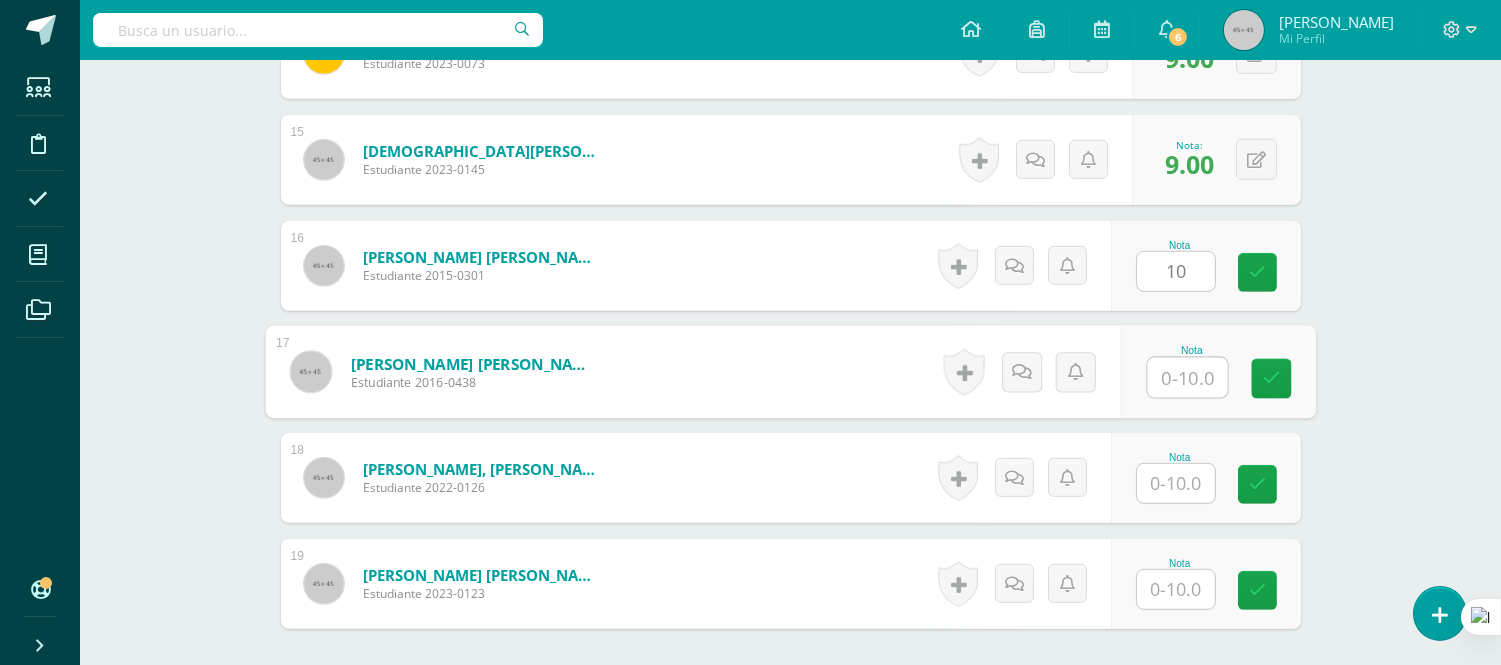 click at bounding box center (1187, 378) 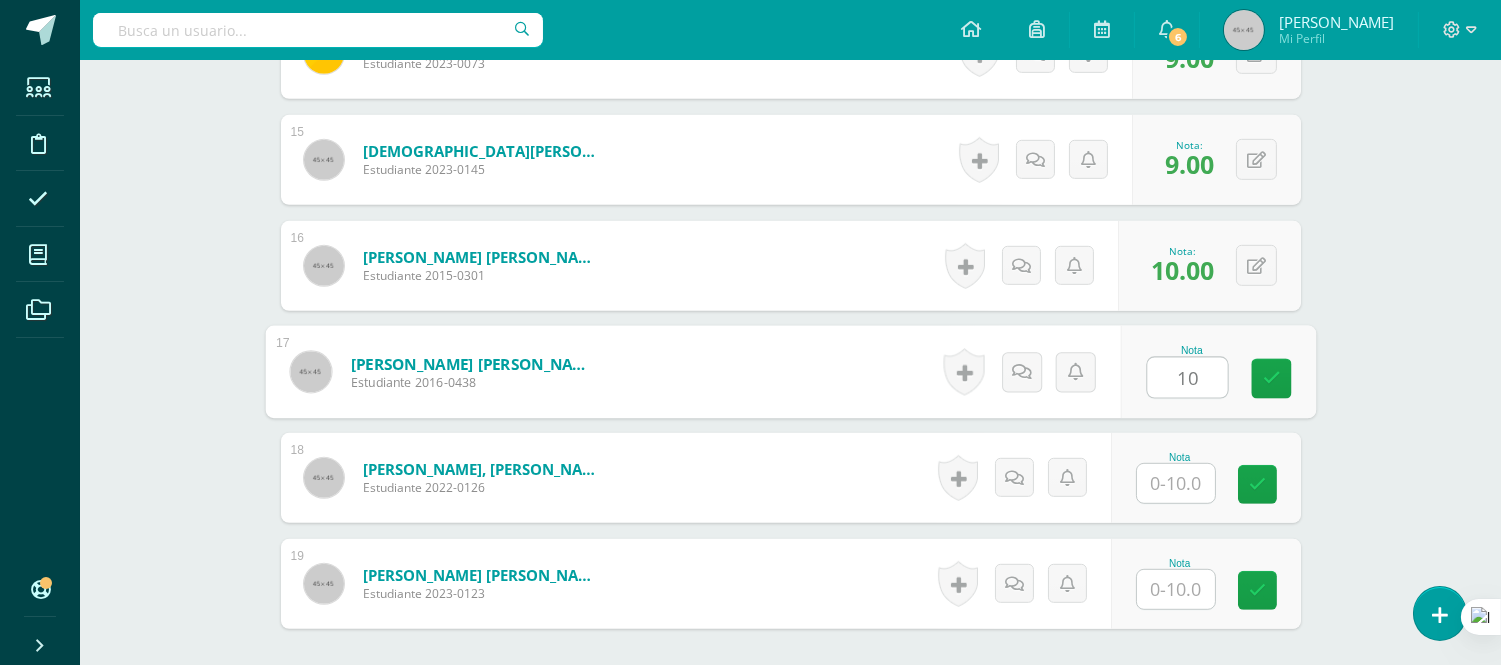 type on "10" 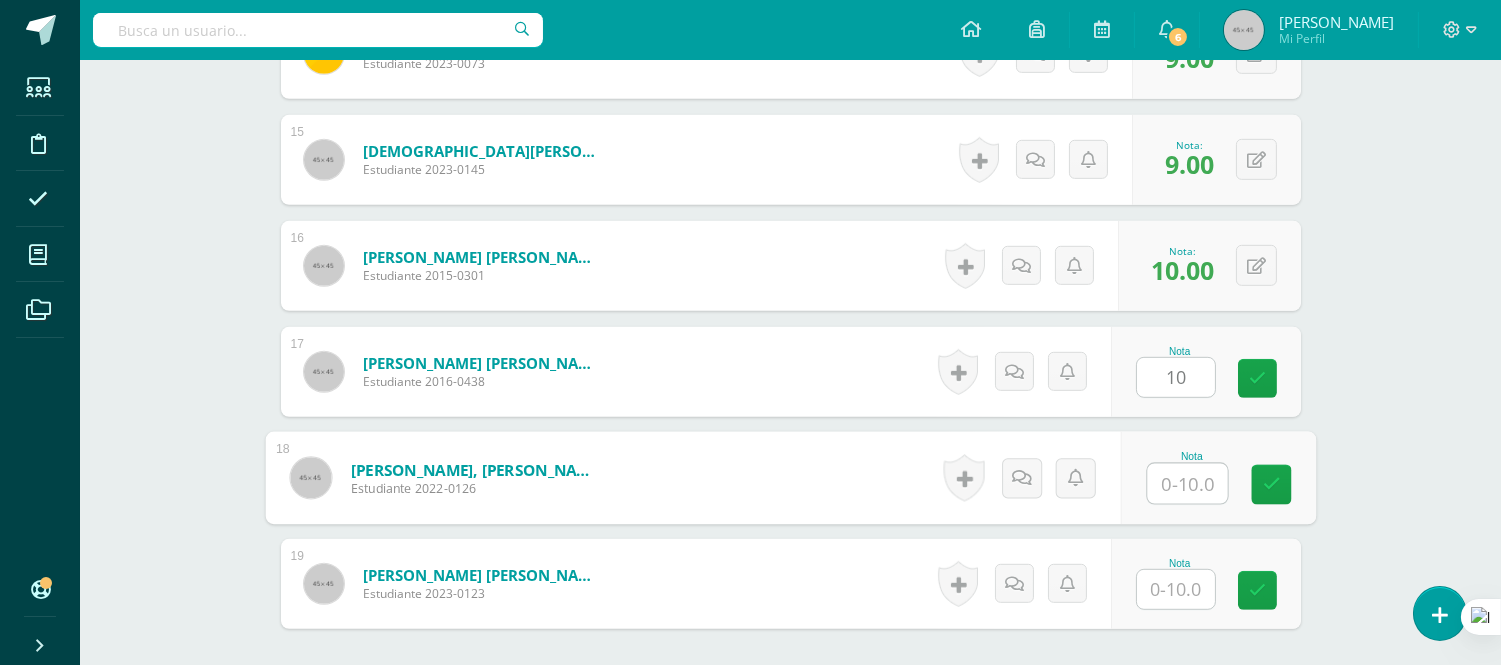 click at bounding box center [1187, 484] 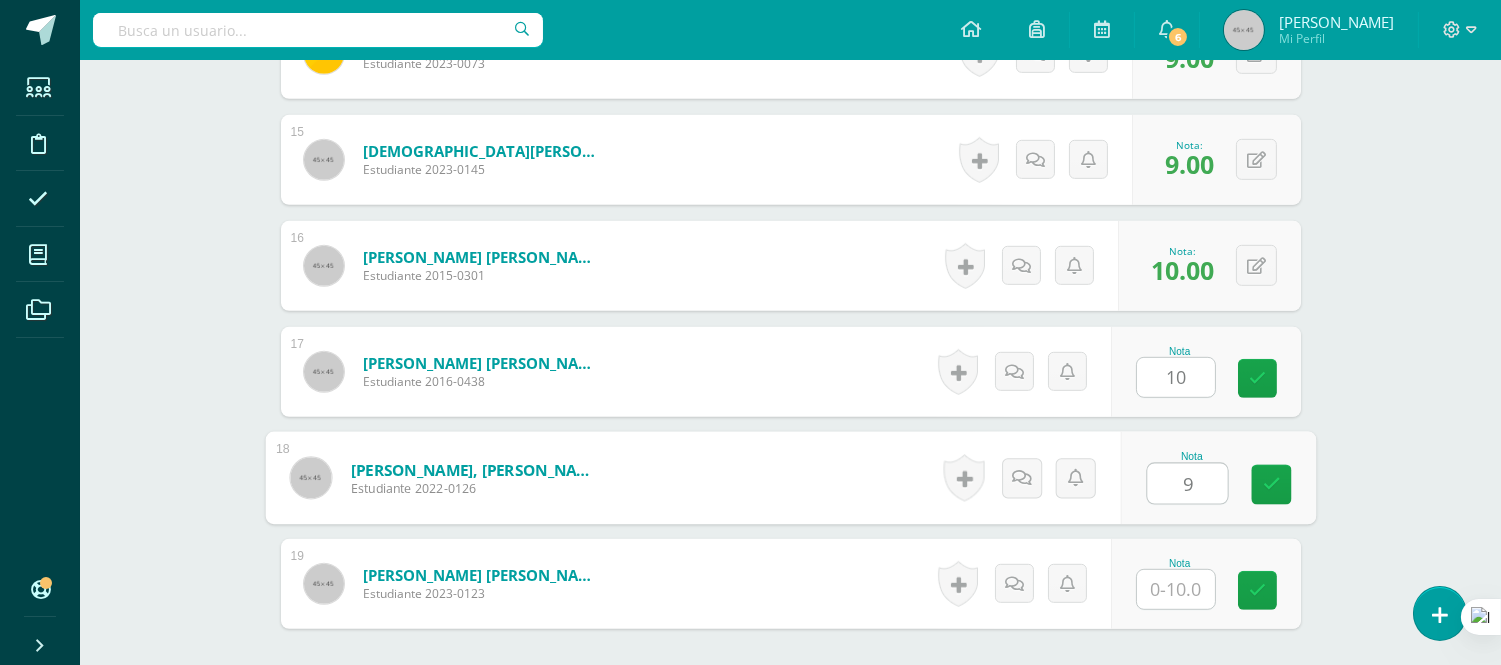 type on "9" 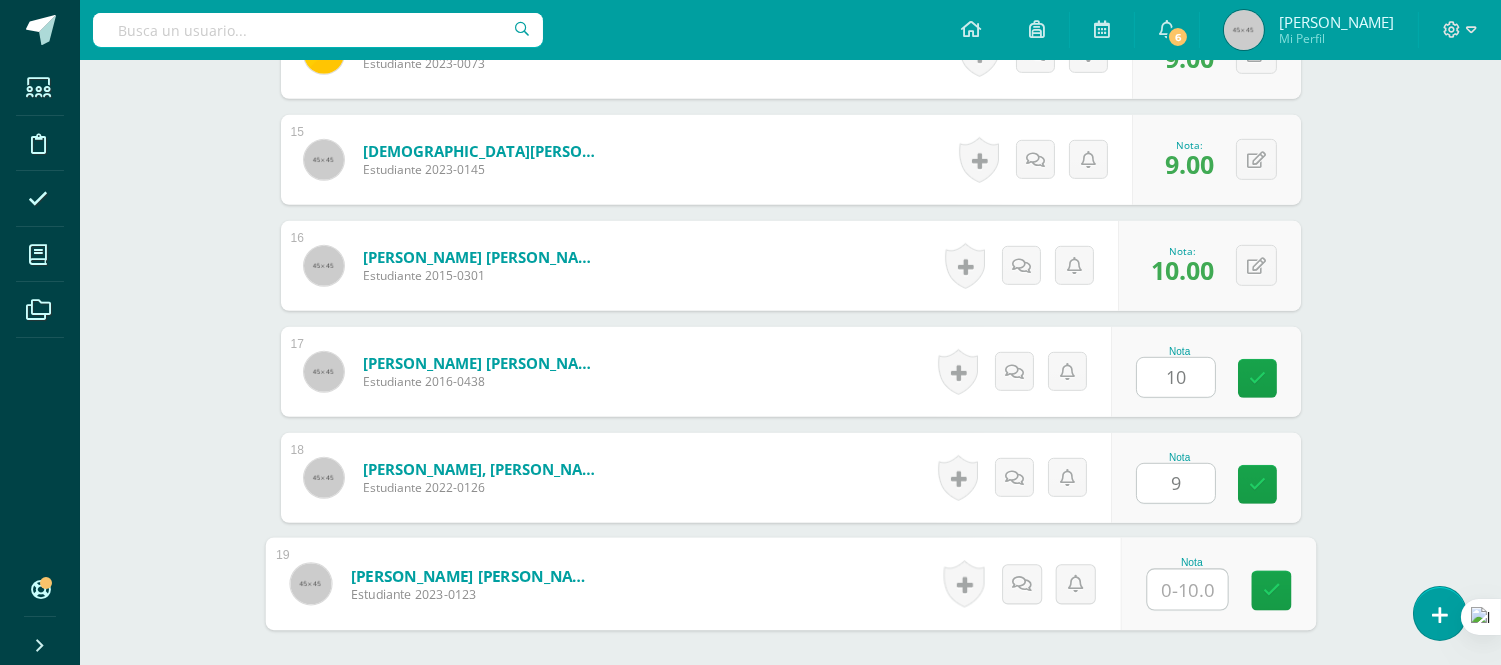 click at bounding box center (1187, 590) 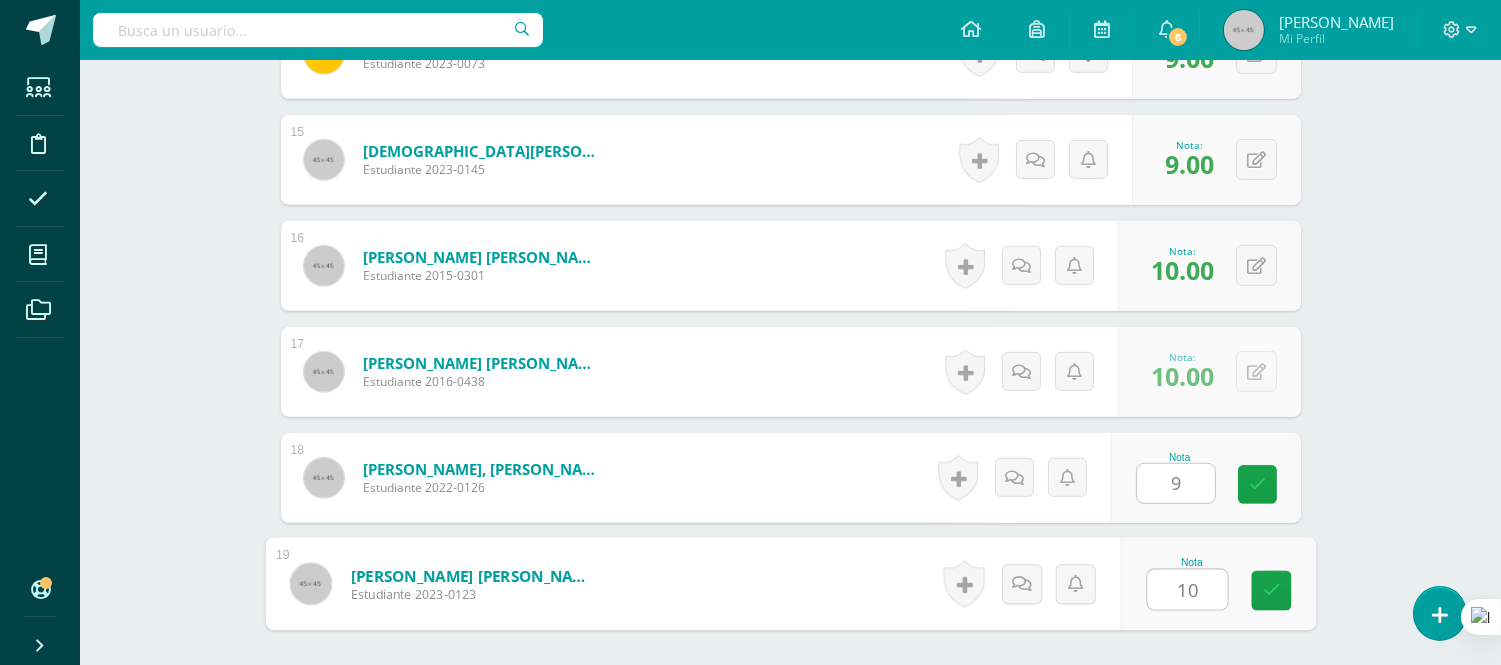 type on "1" 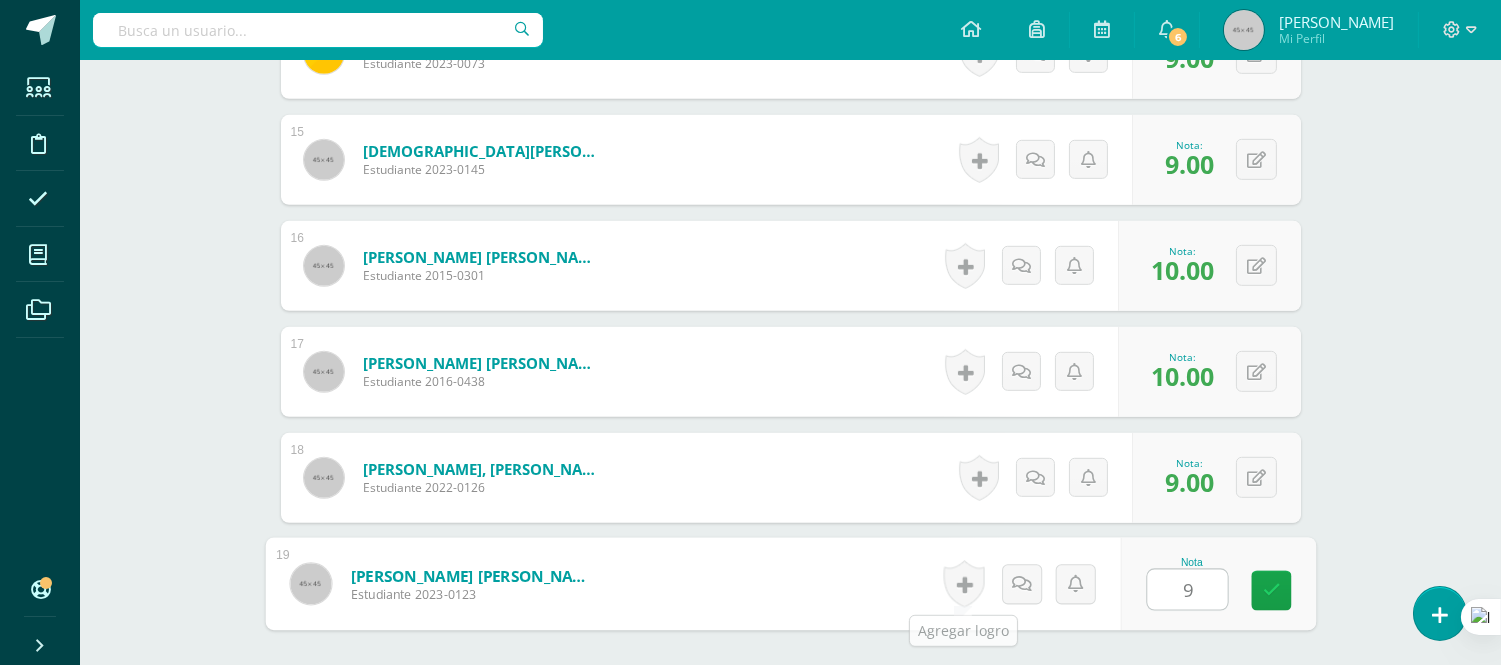 type on "9" 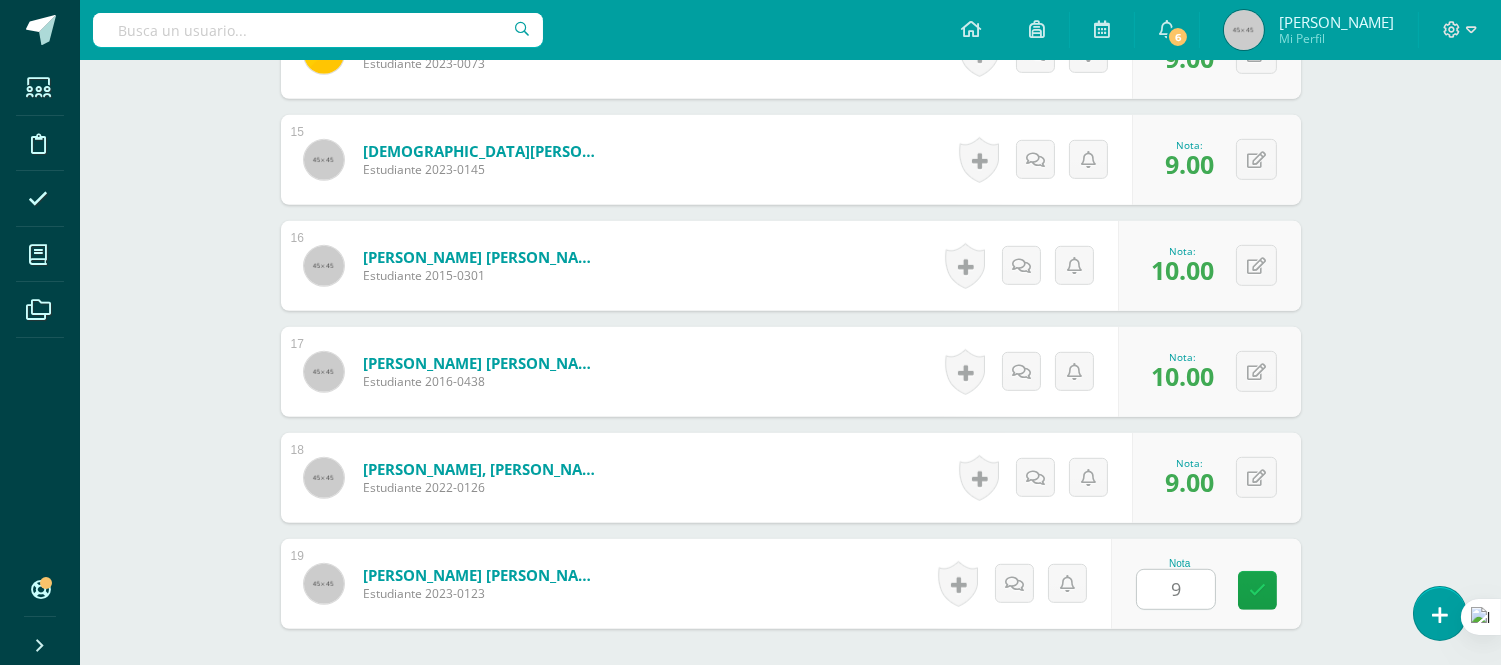 click on "Velásquez López, Valentina Nicole
Estudiante  2023-0123
Nota
9
0
Logros
N/A" at bounding box center (791, 584) 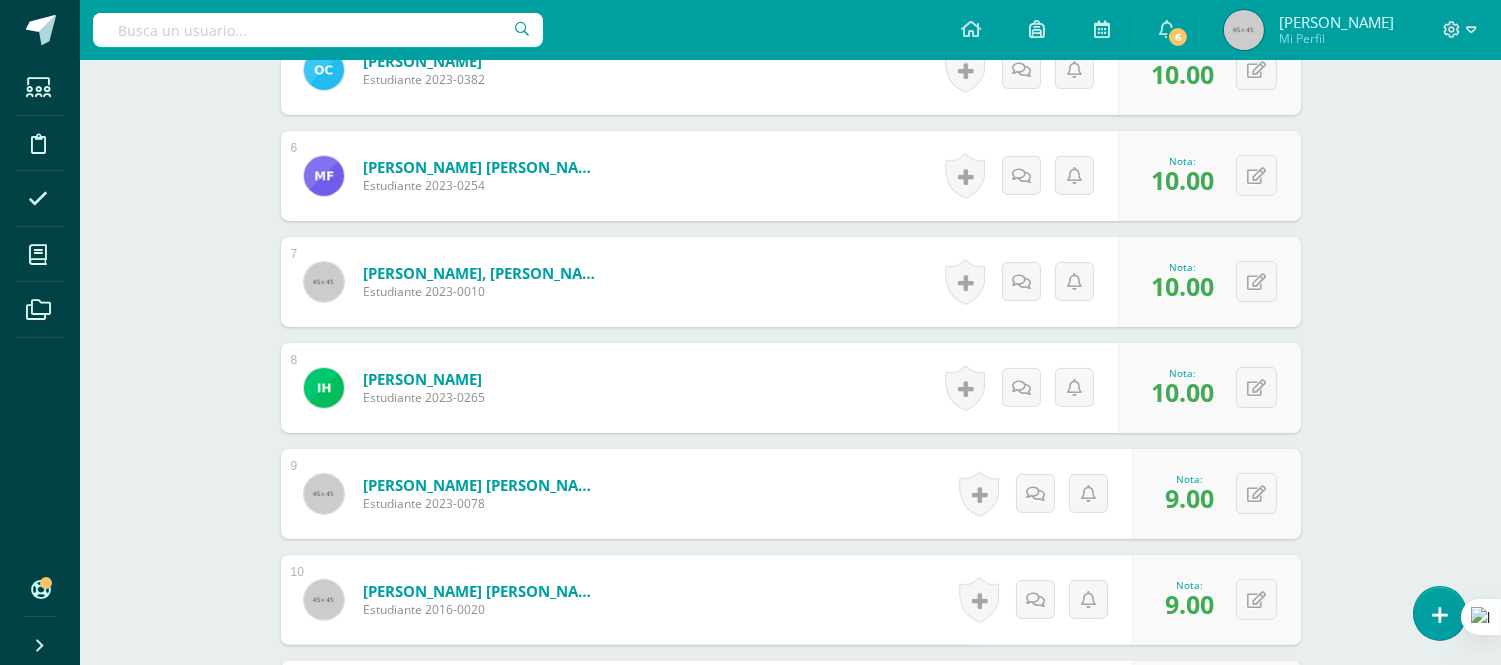 scroll, scrollTop: 531, scrollLeft: 0, axis: vertical 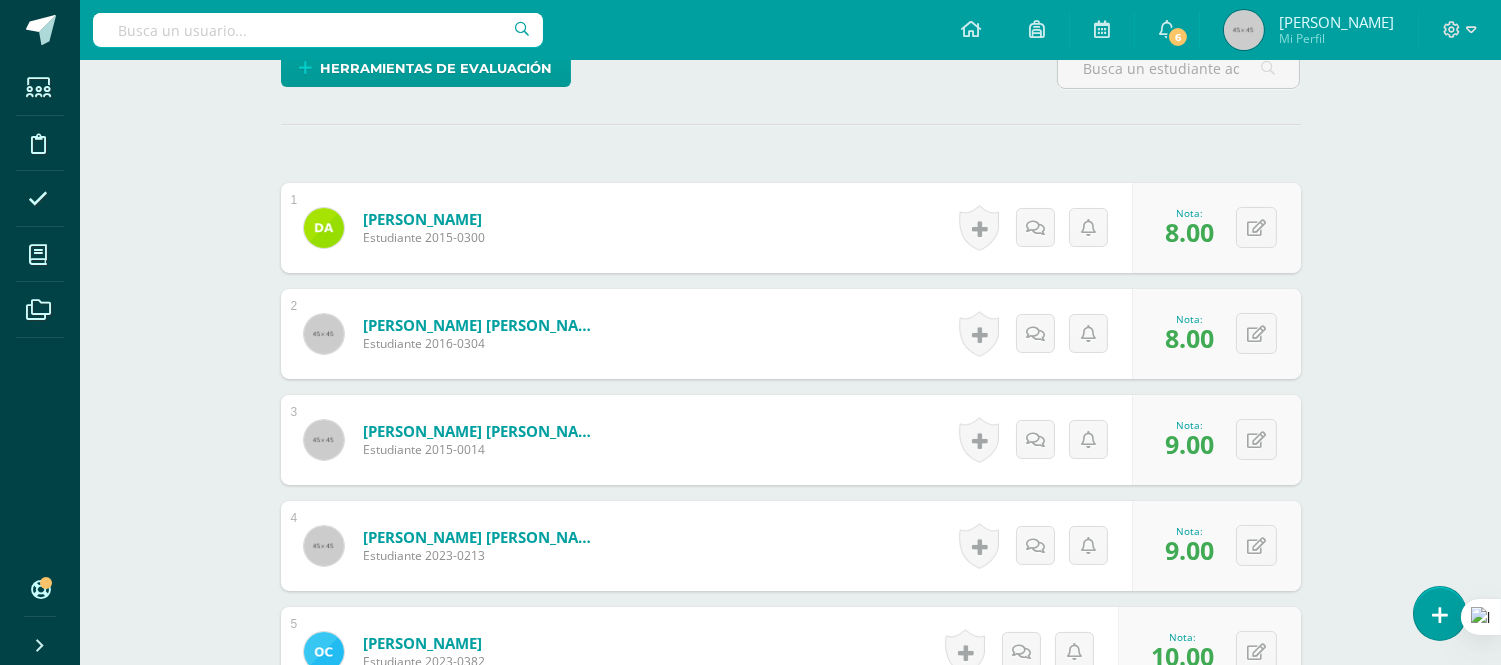 click on "Taller de Lectura
Tercero Primaria "A"
Herramientas
Detalle de asistencias
Actividad
Anuncios
Actividades
Estudiantes
Planificación
Dosificación
Conferencias
¿Estás seguro que quieres  eliminar  esta actividad?
Esto borrará la actividad y cualquier nota que hayas registrado
permanentemente. Esta acción no se puede revertir. Cancelar Eliminar
Administración de escalas de valoración
escala de valoración
Aún no has creado una escala de valoración.
Cancelar Agregar nueva escala de valoración: Cancelar     Mostrar todos" at bounding box center [790, 969] 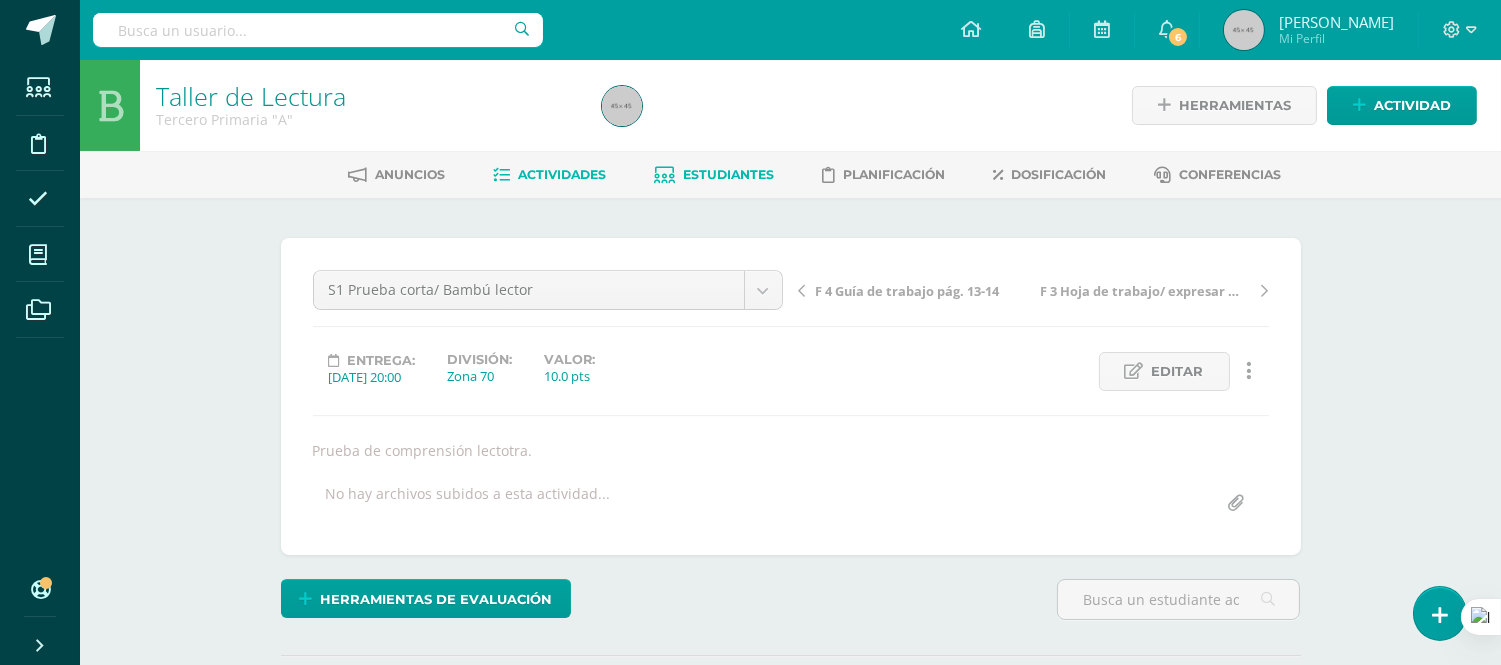 click on "Estudiantes" at bounding box center [728, 174] 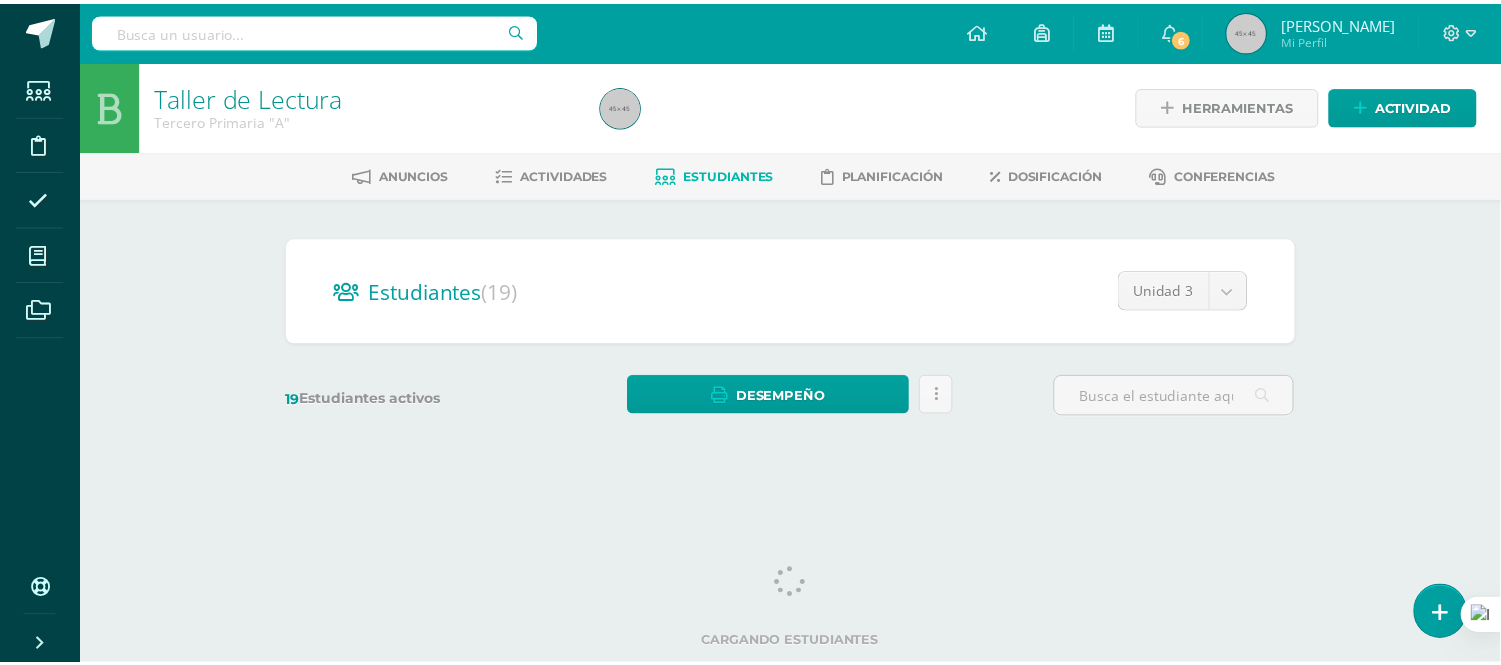 scroll, scrollTop: 0, scrollLeft: 0, axis: both 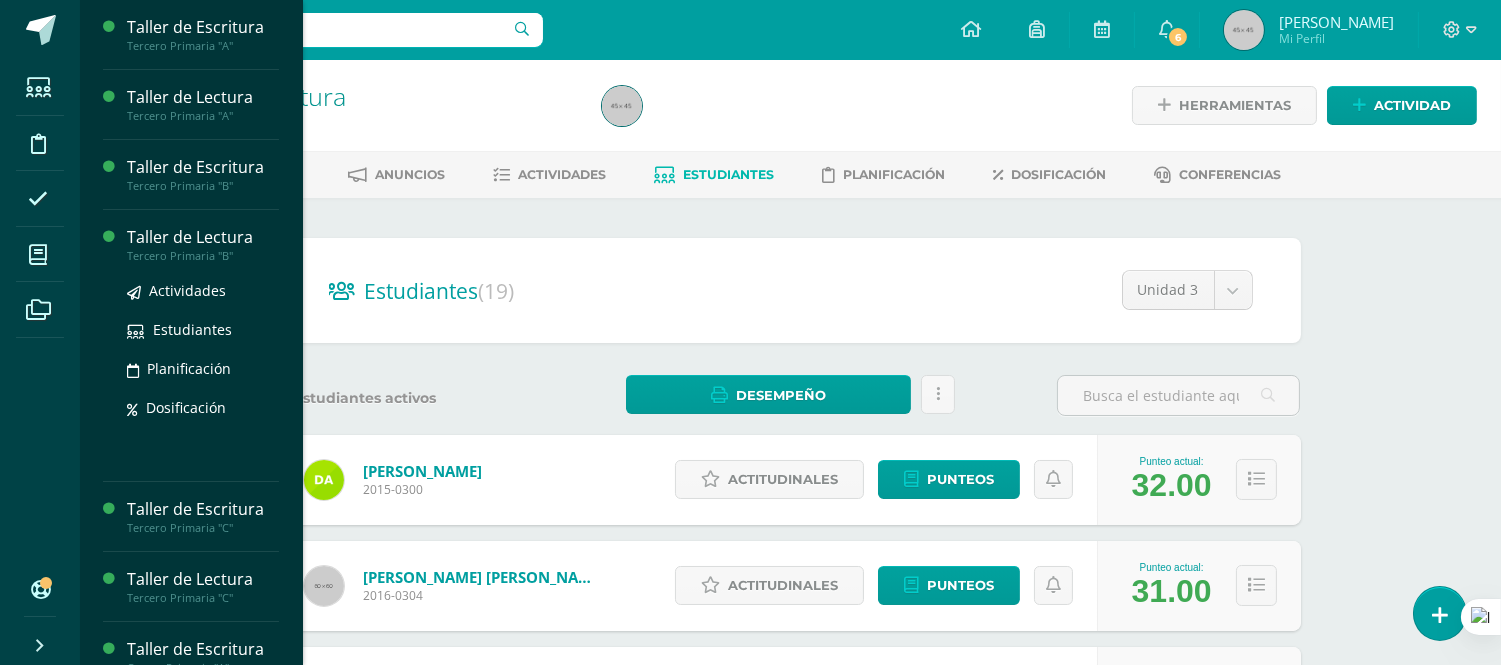 click on "Tercero
Primaria
"B"" at bounding box center (203, 256) 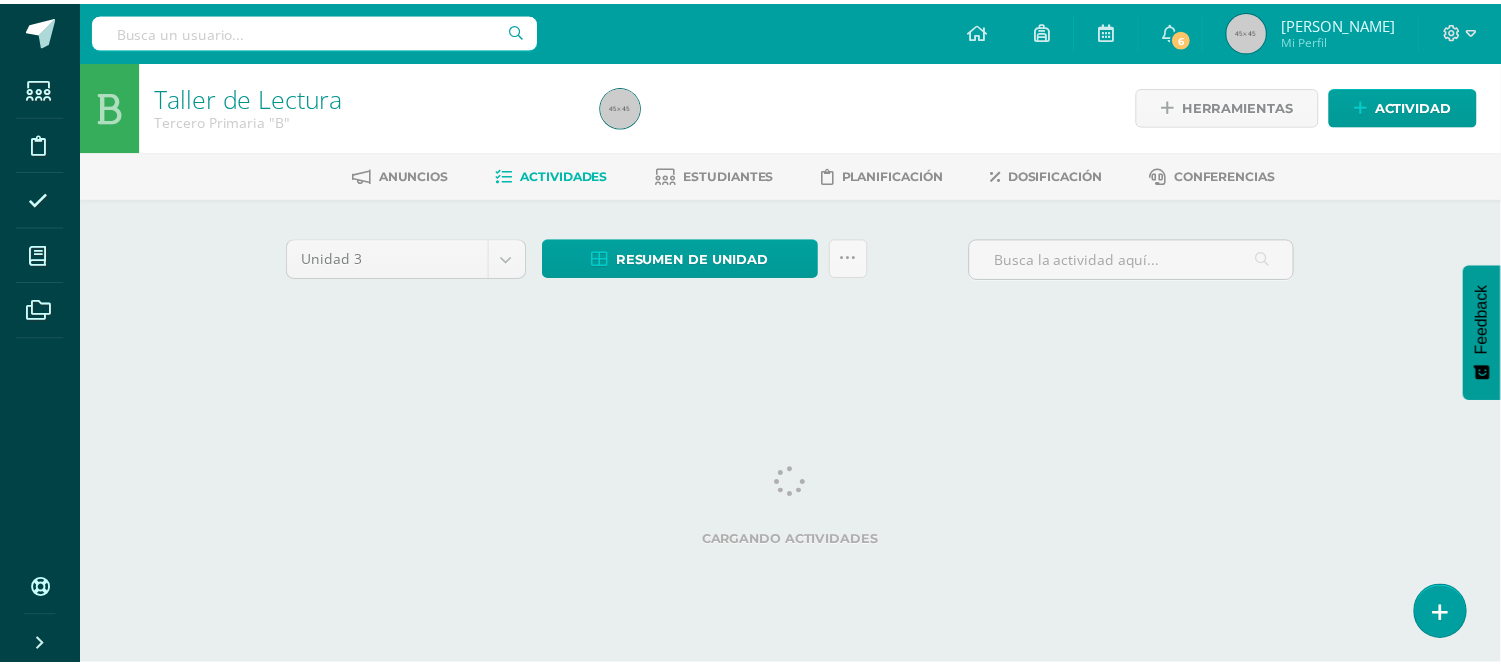 scroll, scrollTop: 0, scrollLeft: 0, axis: both 